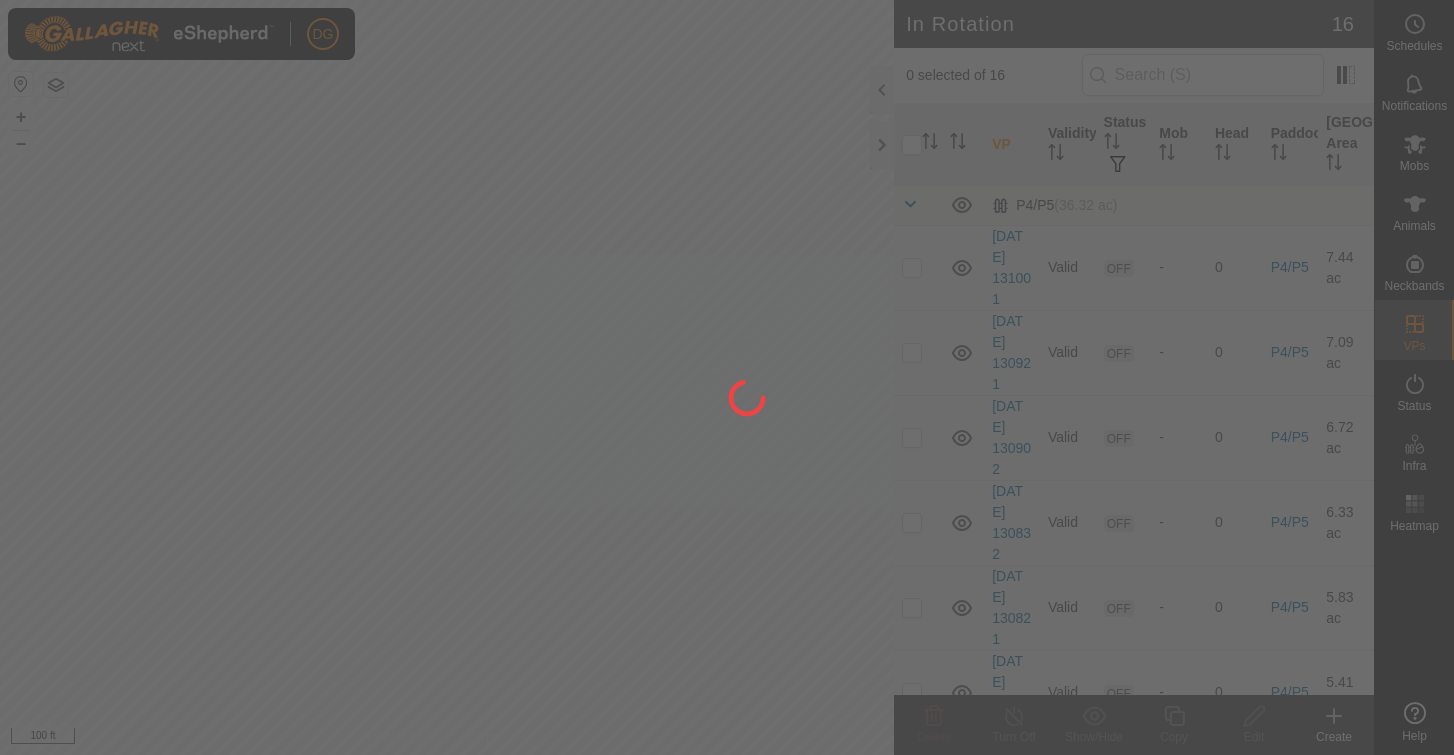 scroll, scrollTop: 0, scrollLeft: 0, axis: both 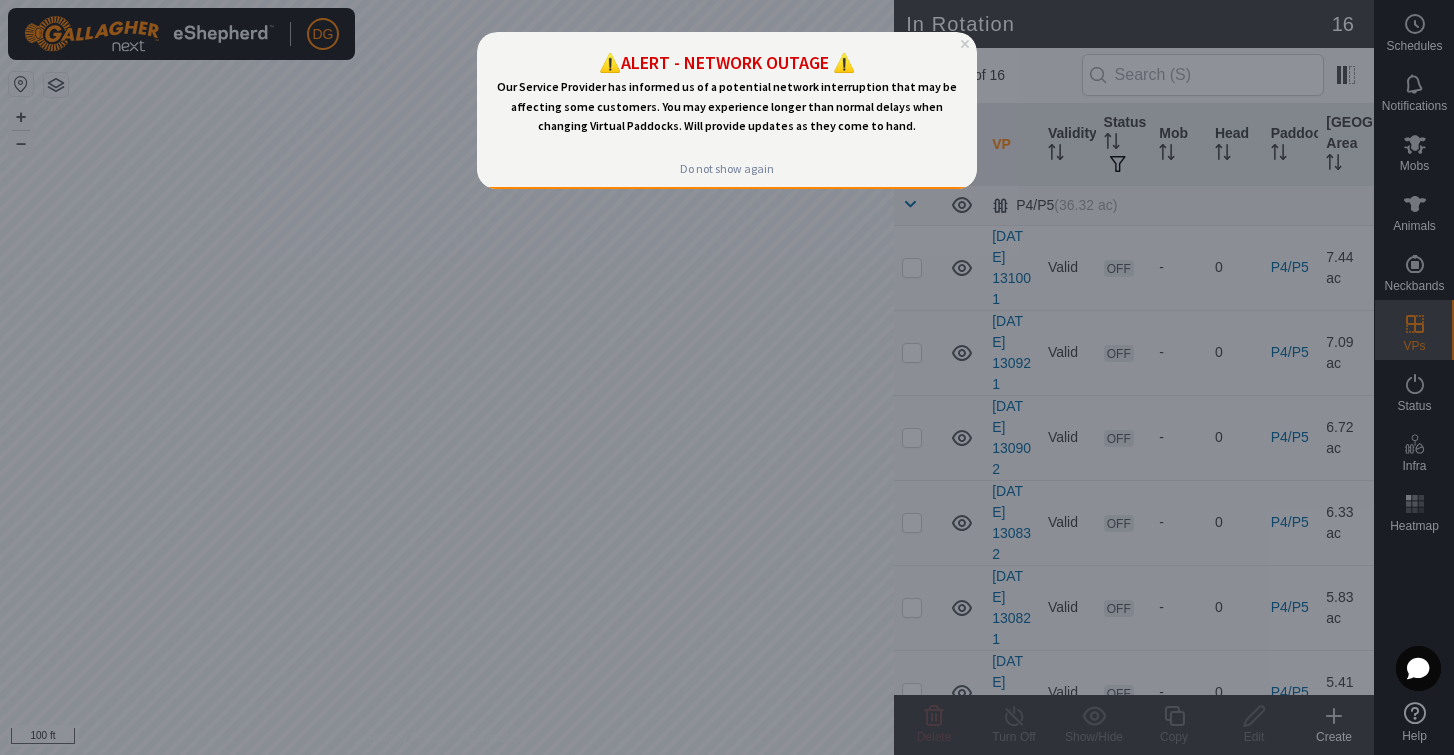 click at bounding box center (727, 377) 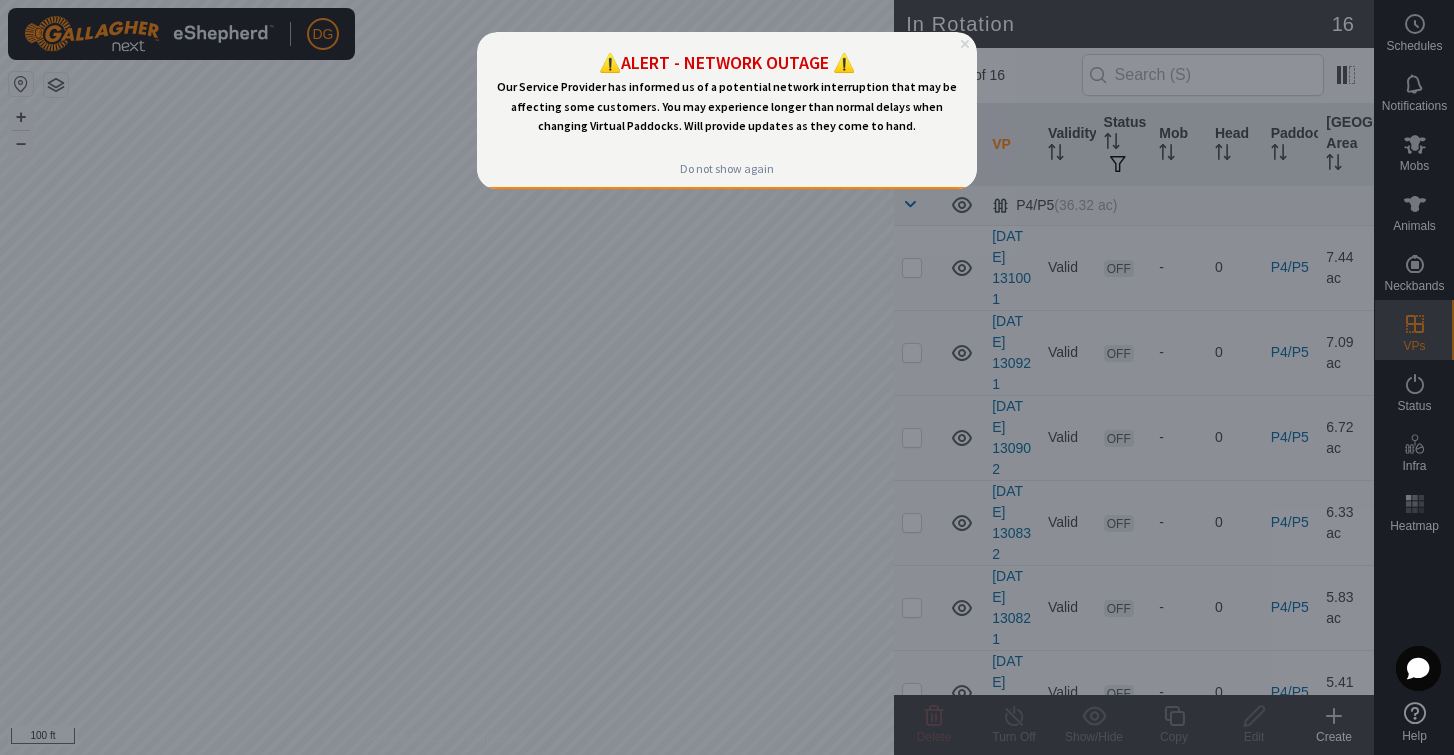 click 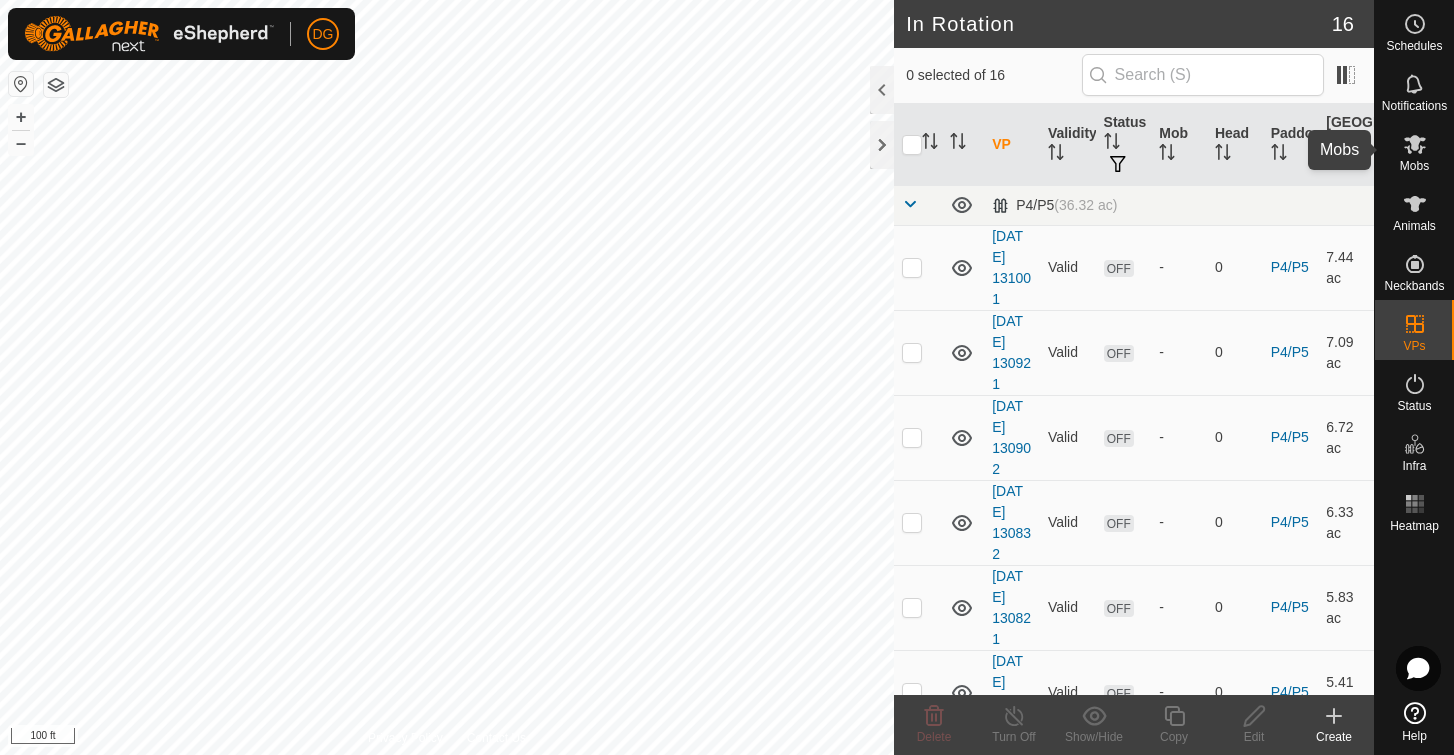 click 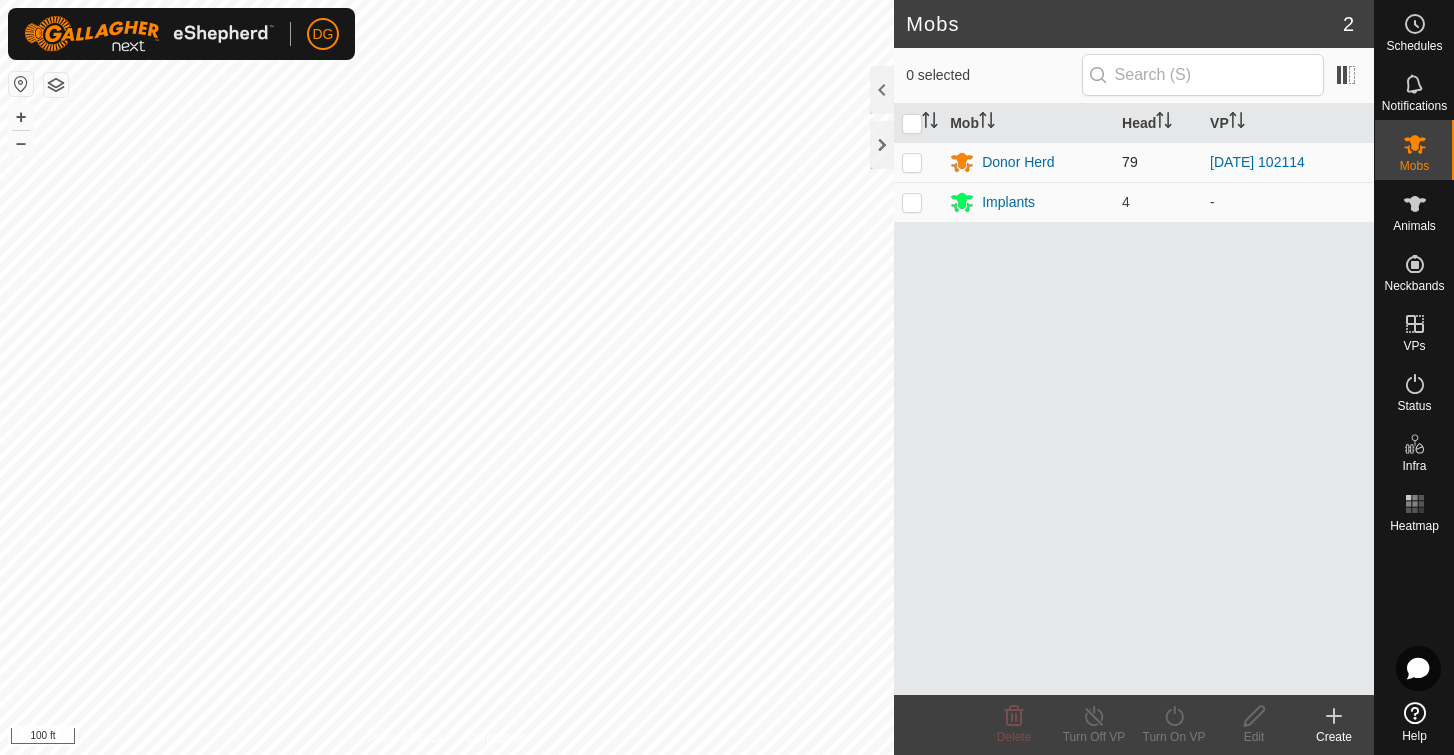 click at bounding box center [912, 162] 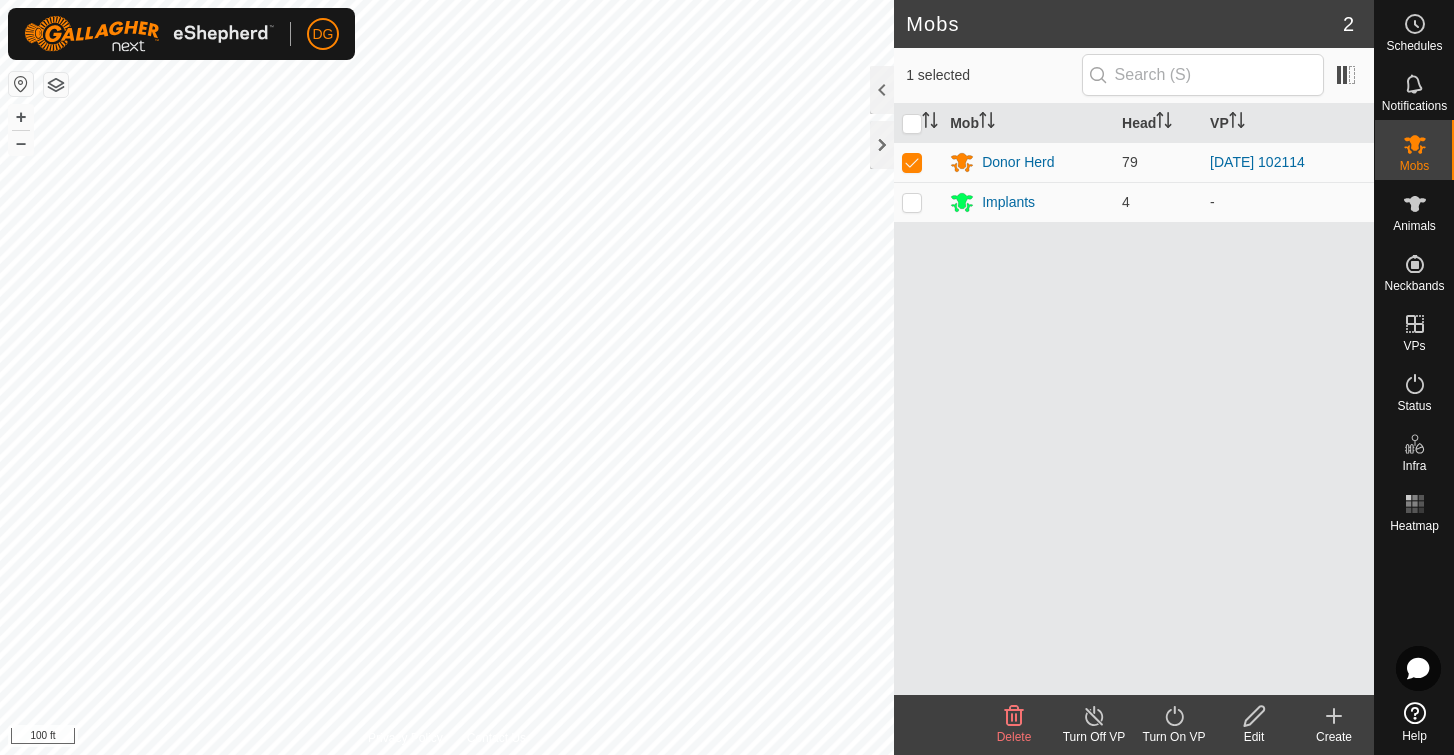 click 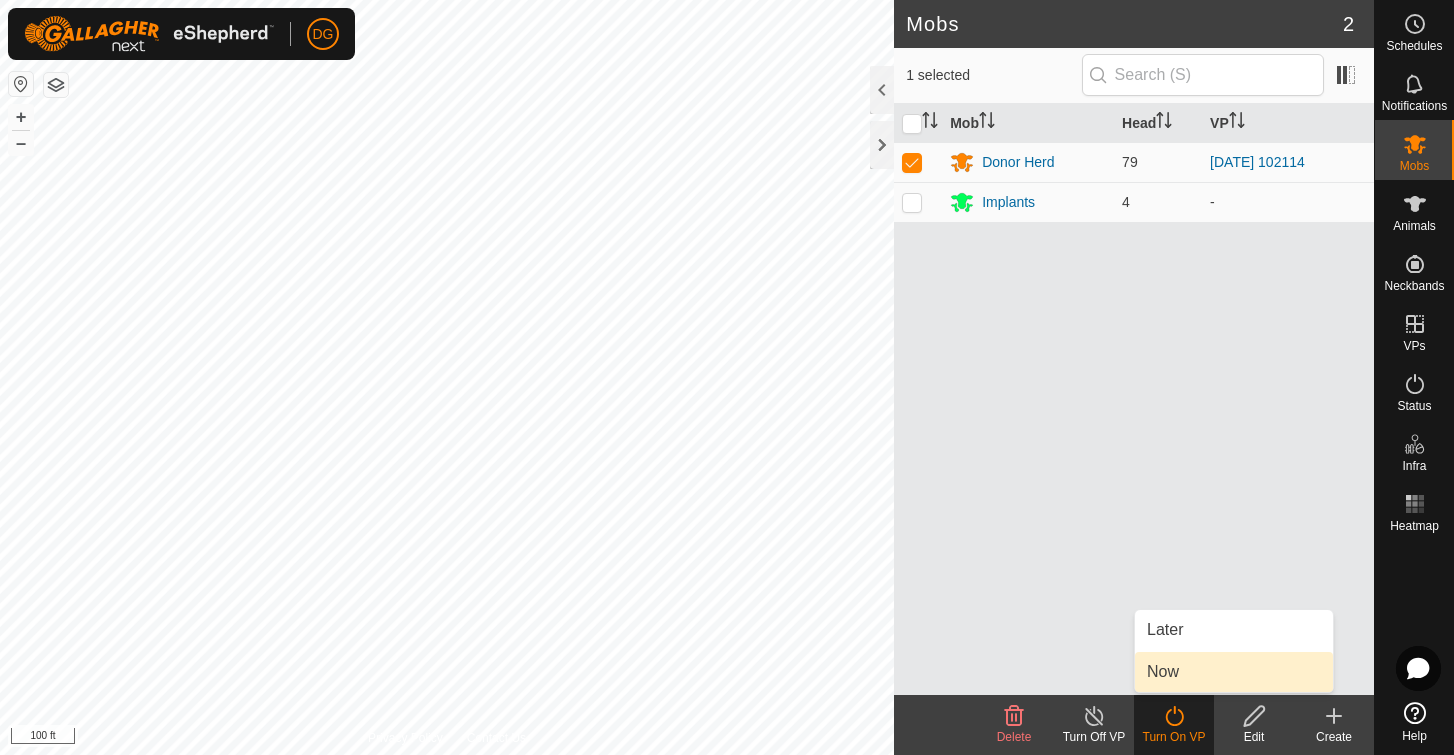 click on "Now" at bounding box center [1234, 672] 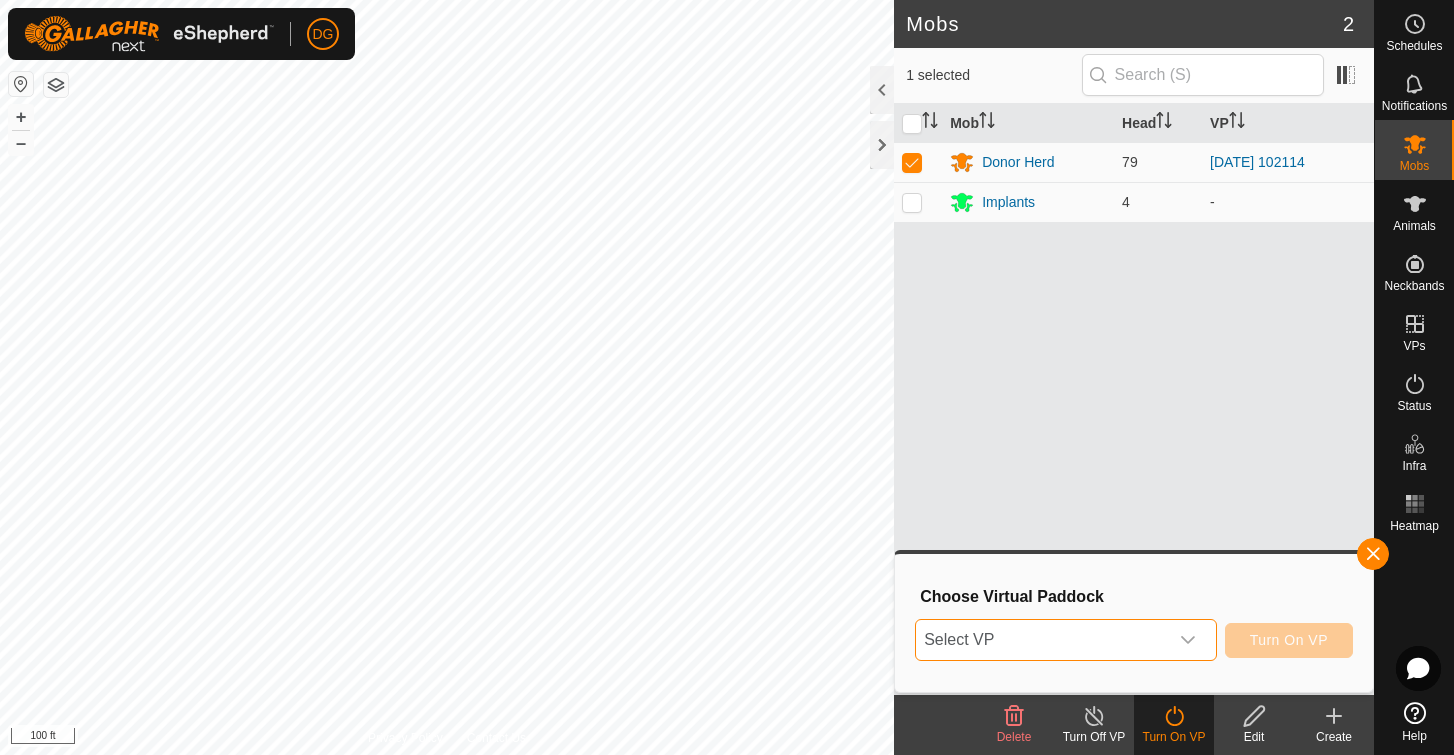 click on "Select VP" at bounding box center (1041, 640) 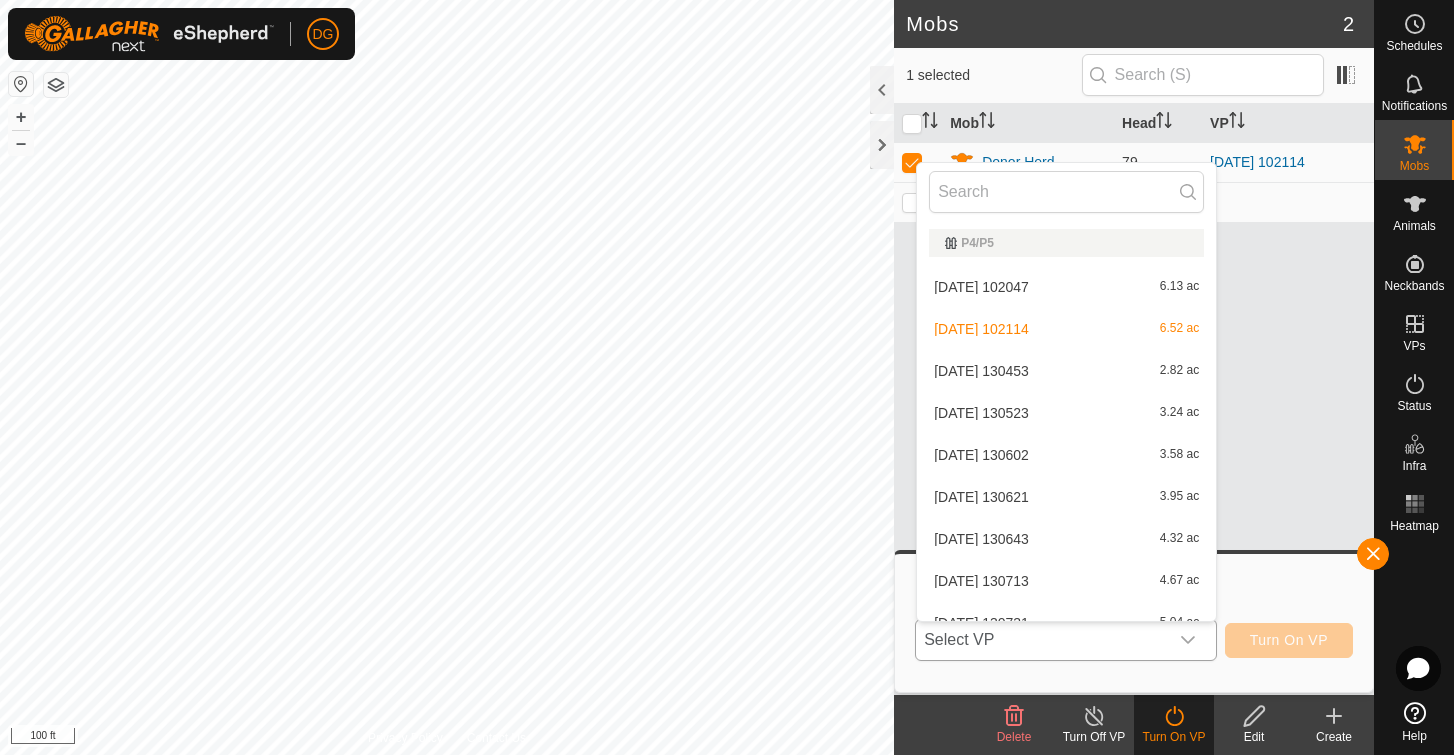 scroll, scrollTop: 22, scrollLeft: 0, axis: vertical 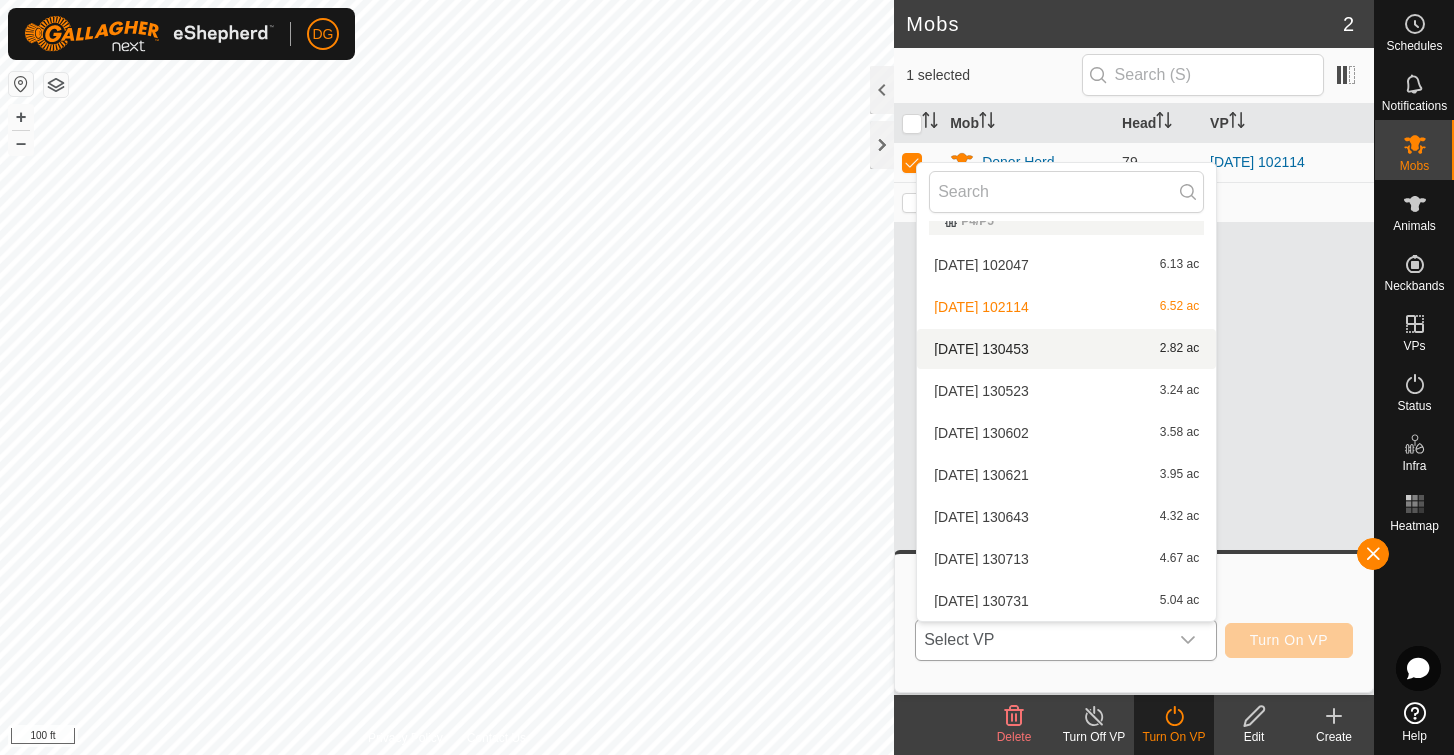 click on "2025-07-25 130453  2.82 ac" at bounding box center [1066, 349] 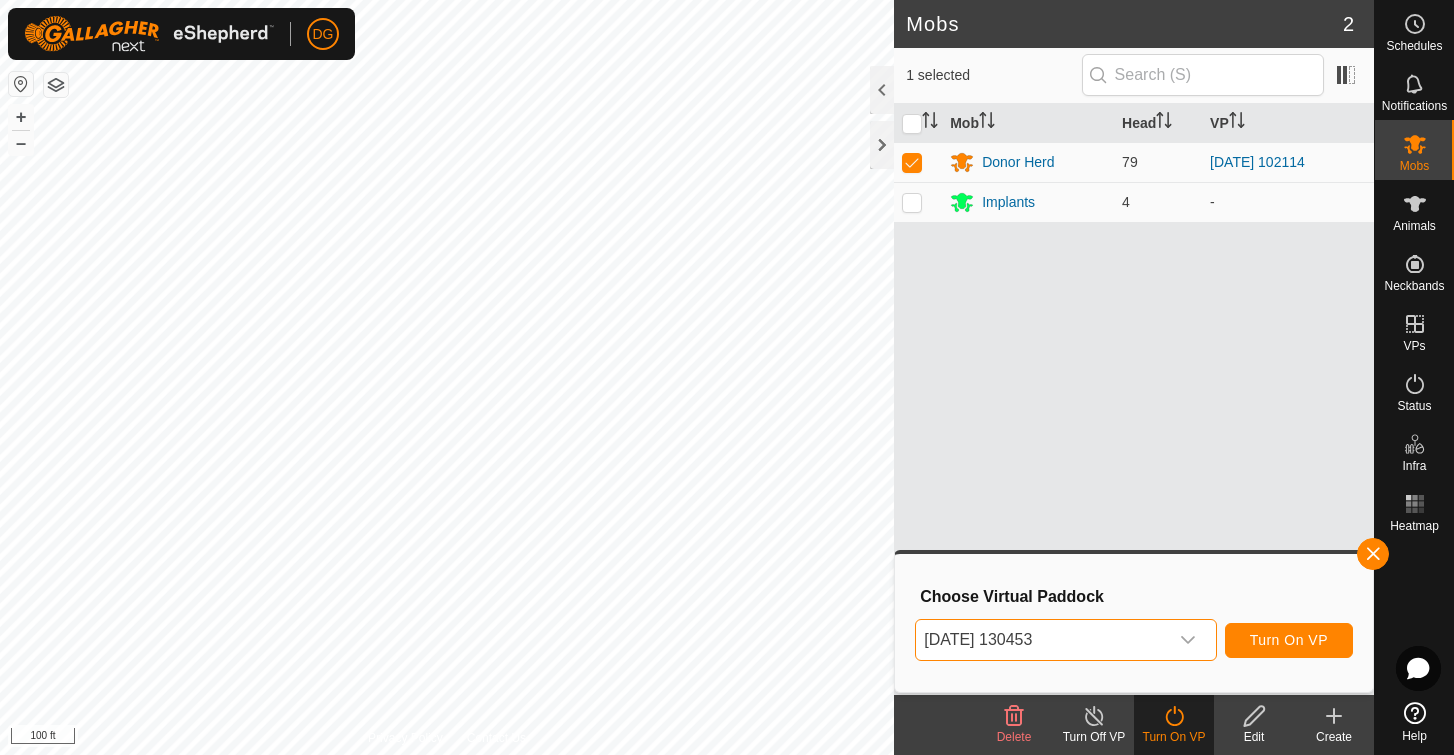 click on "Turn On VP" at bounding box center (1289, 640) 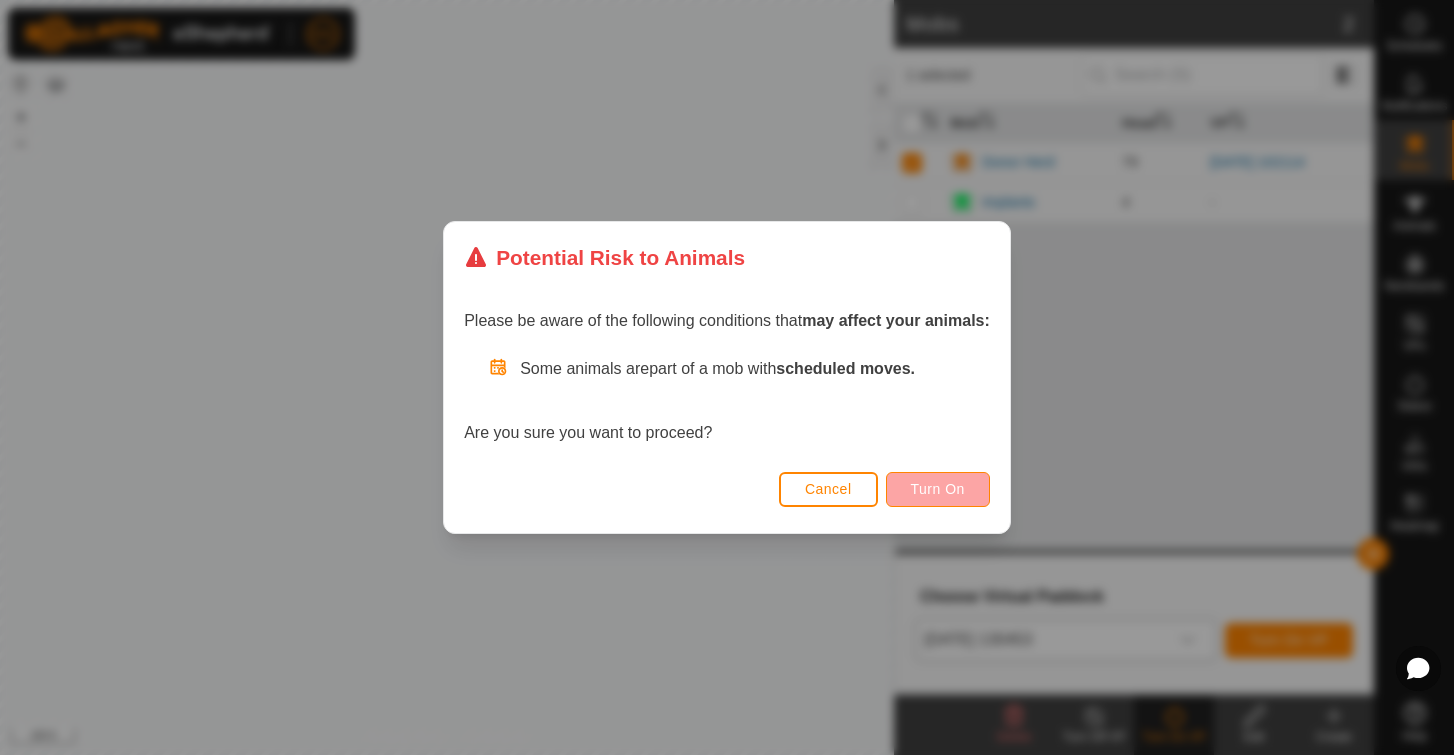 click on "Turn On" at bounding box center [938, 489] 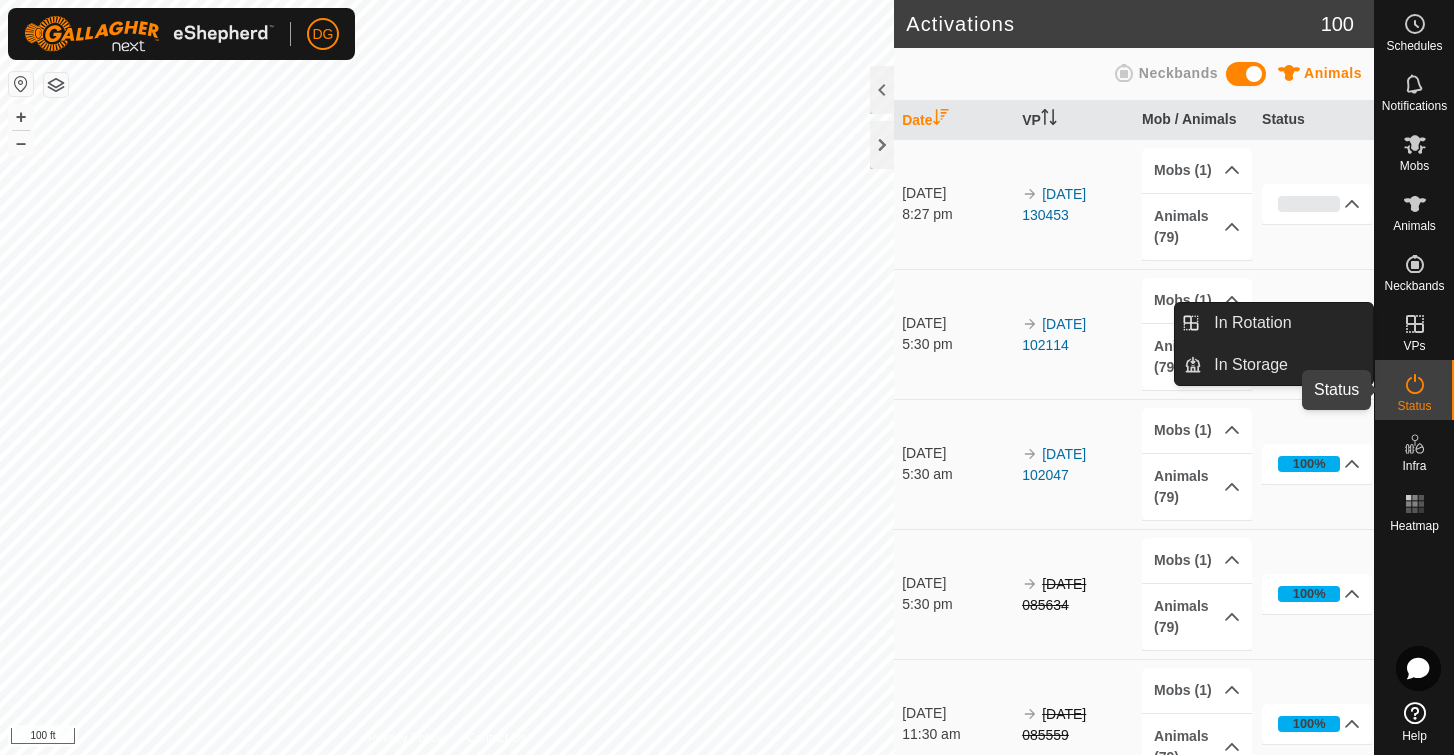 click 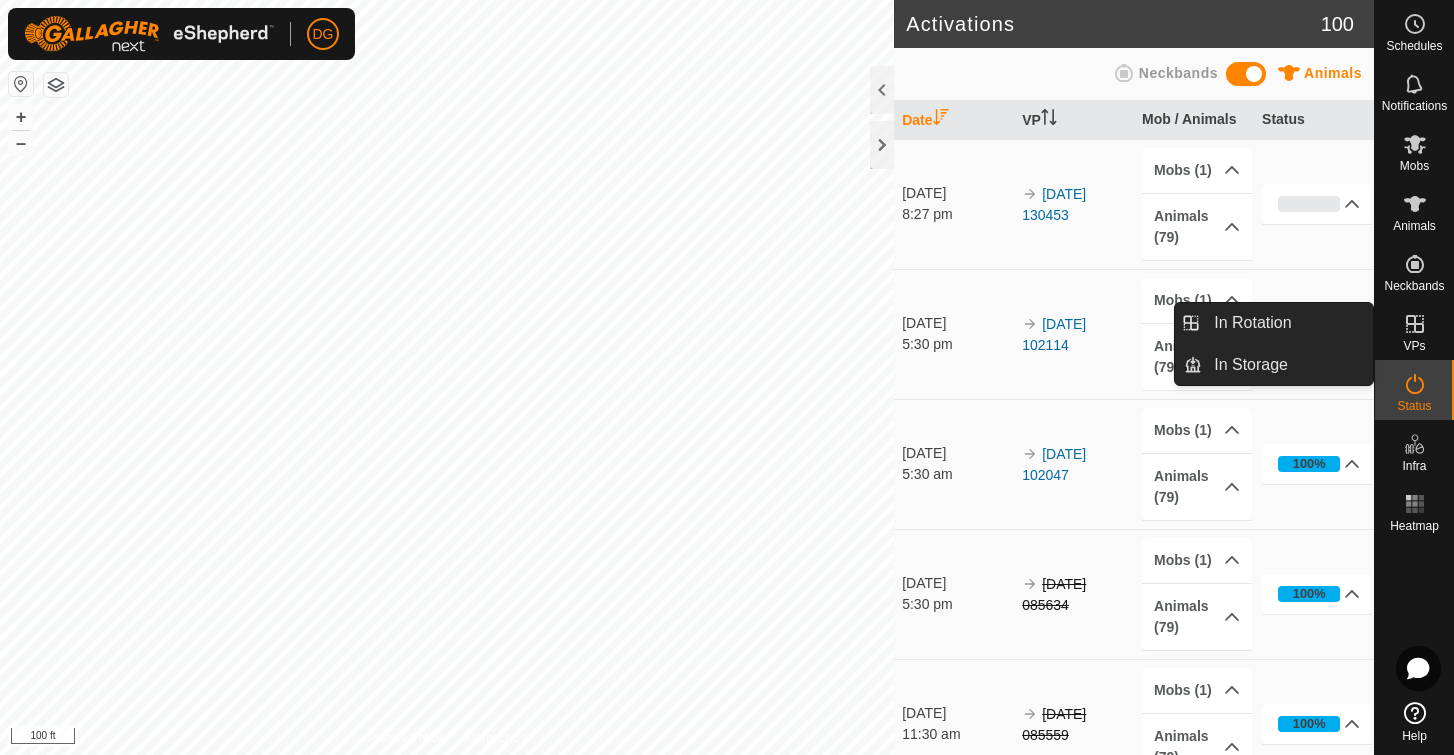 click 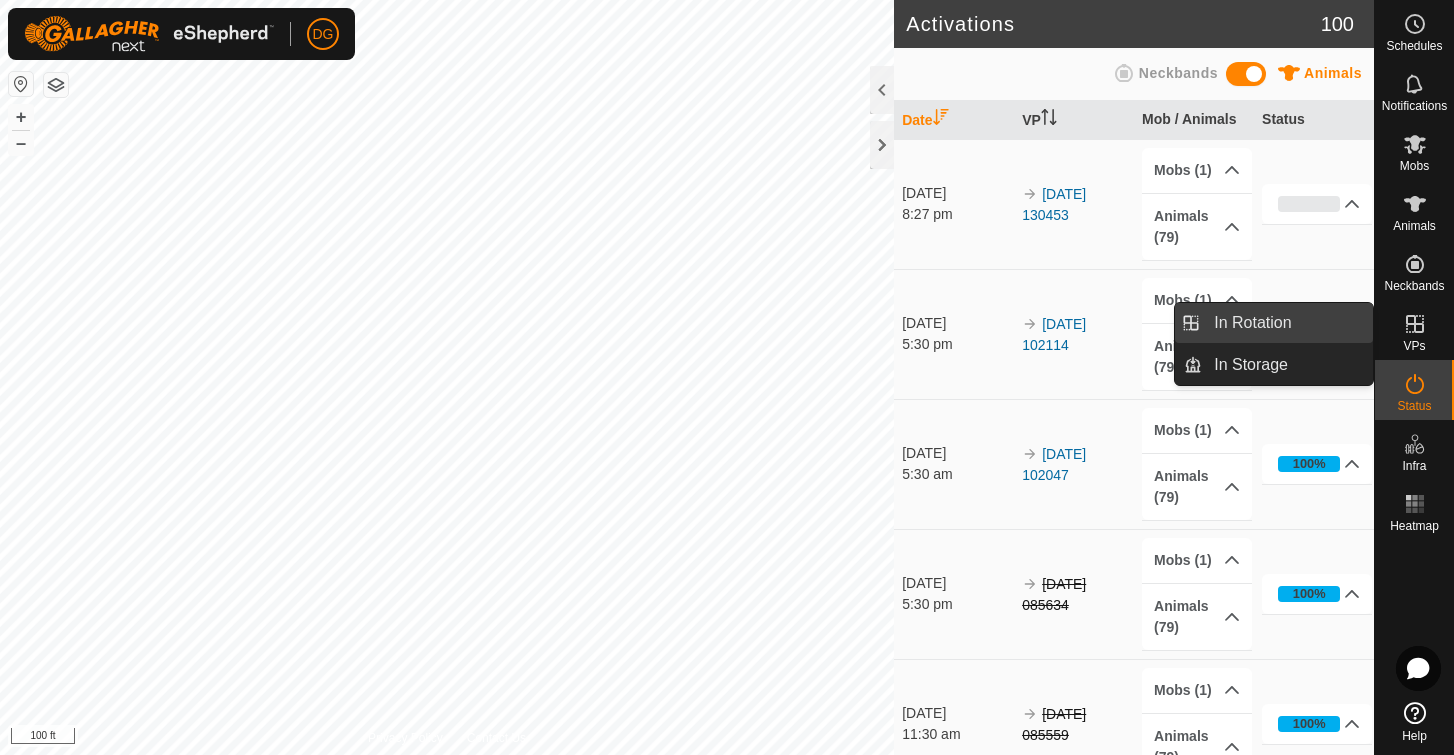 click on "In Rotation" at bounding box center (1287, 323) 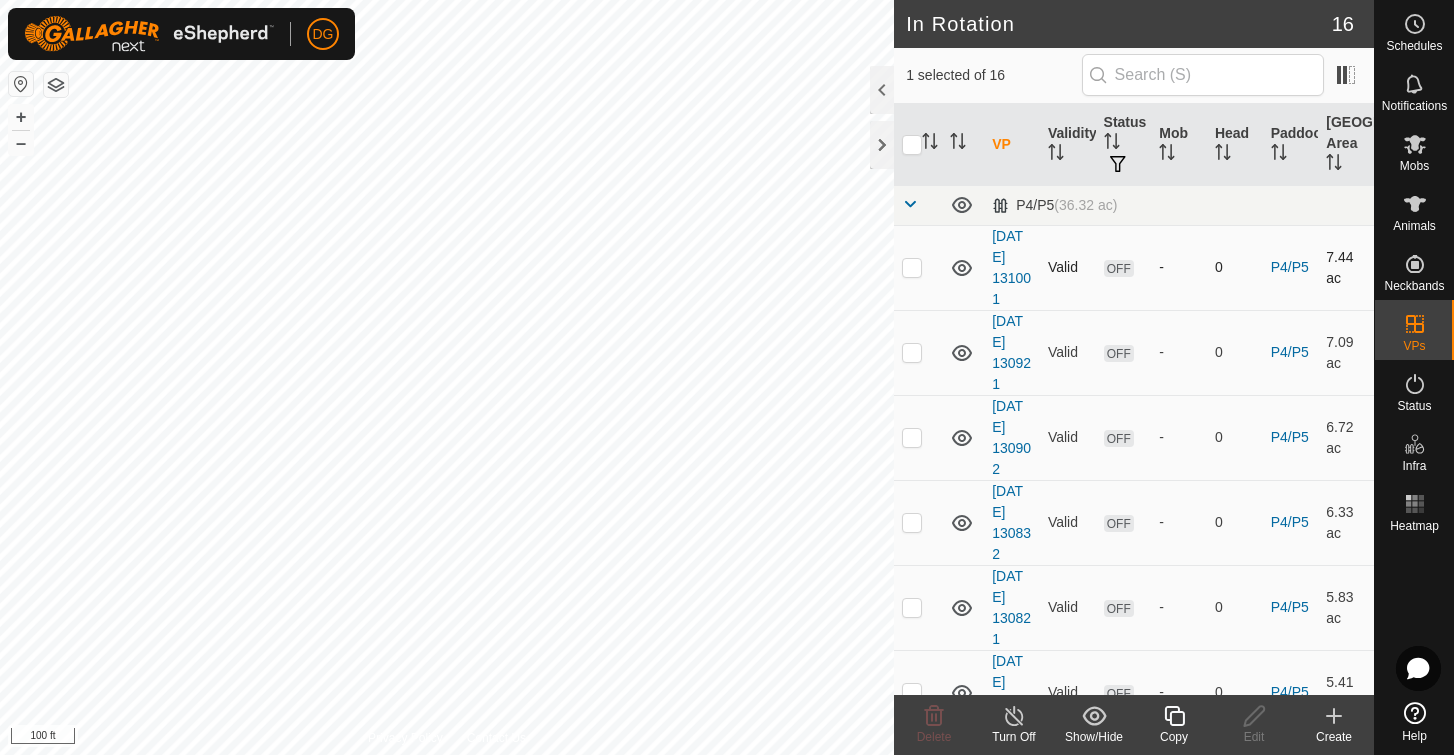 click at bounding box center (912, 267) 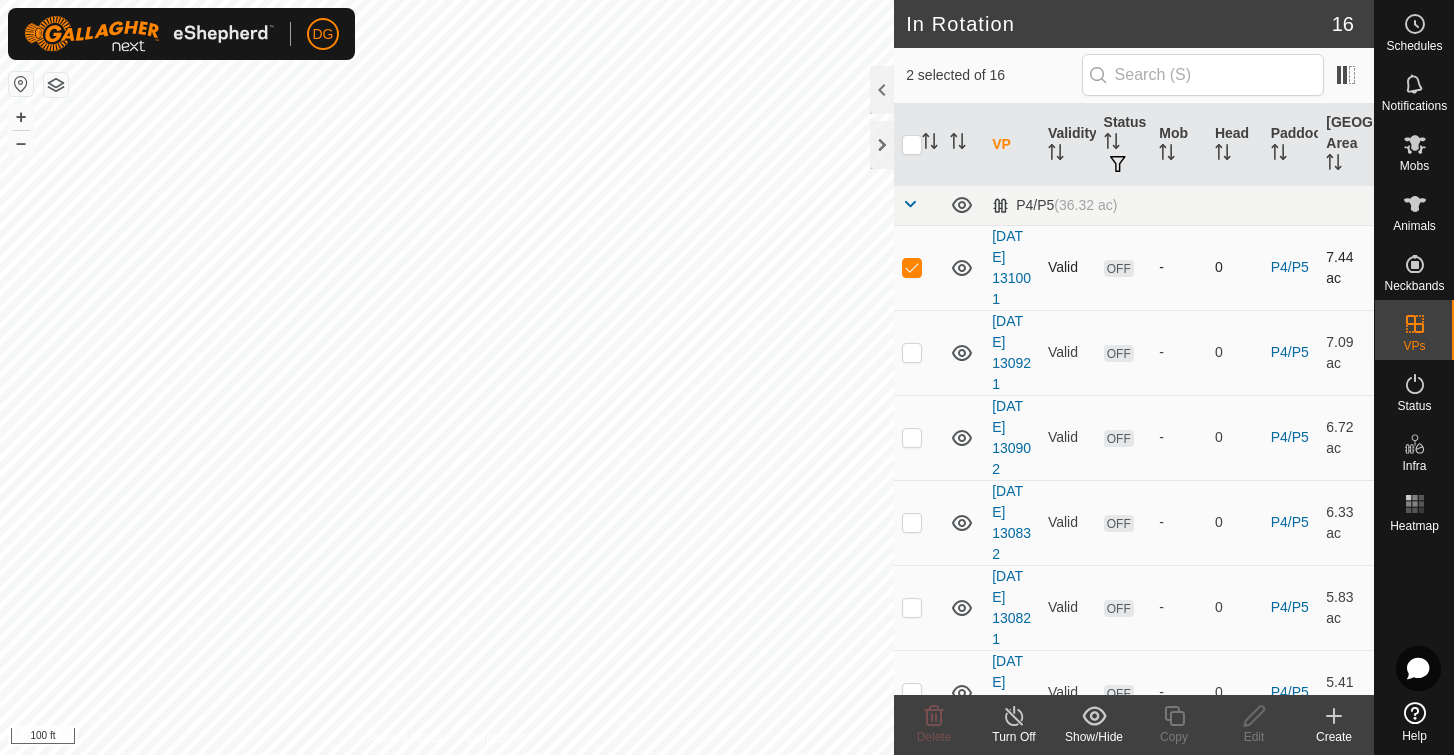 click at bounding box center [912, 267] 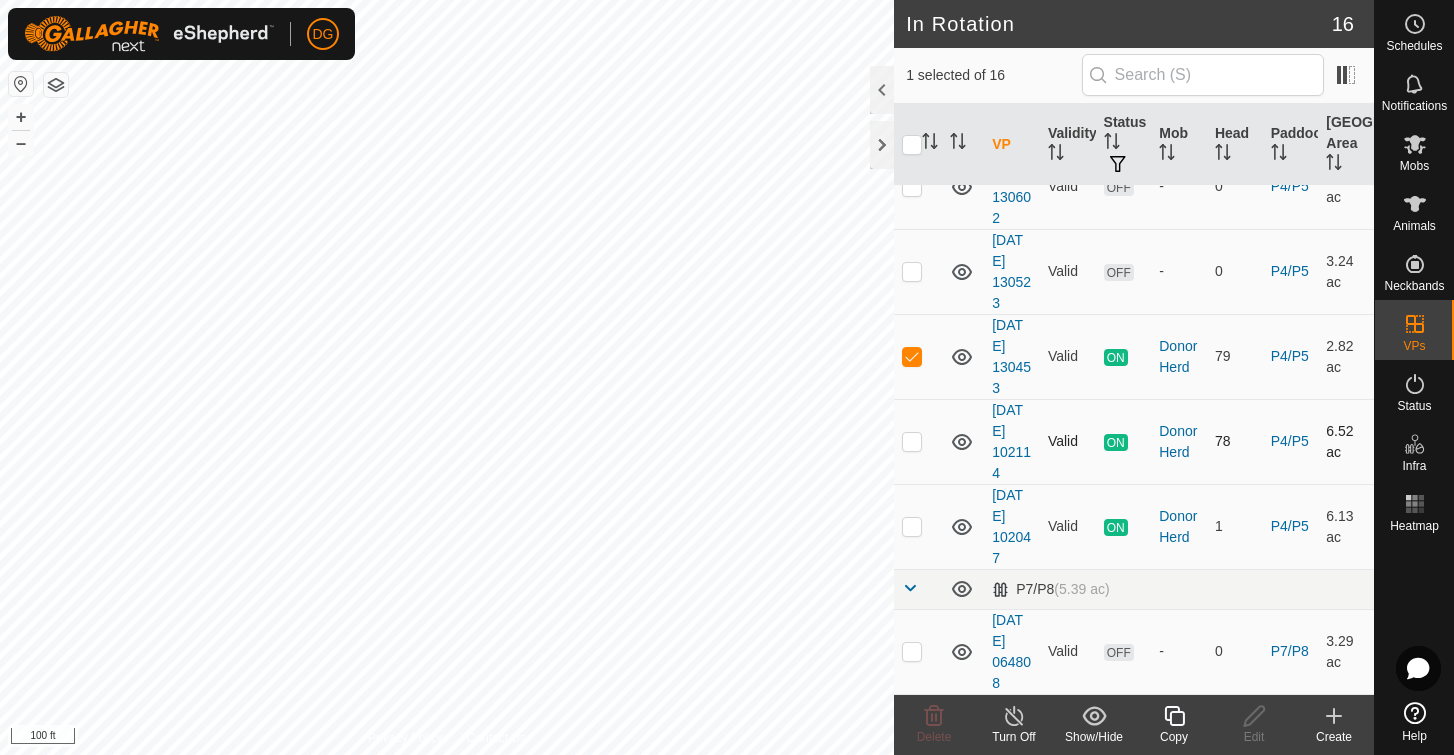 scroll, scrollTop: 932, scrollLeft: 0, axis: vertical 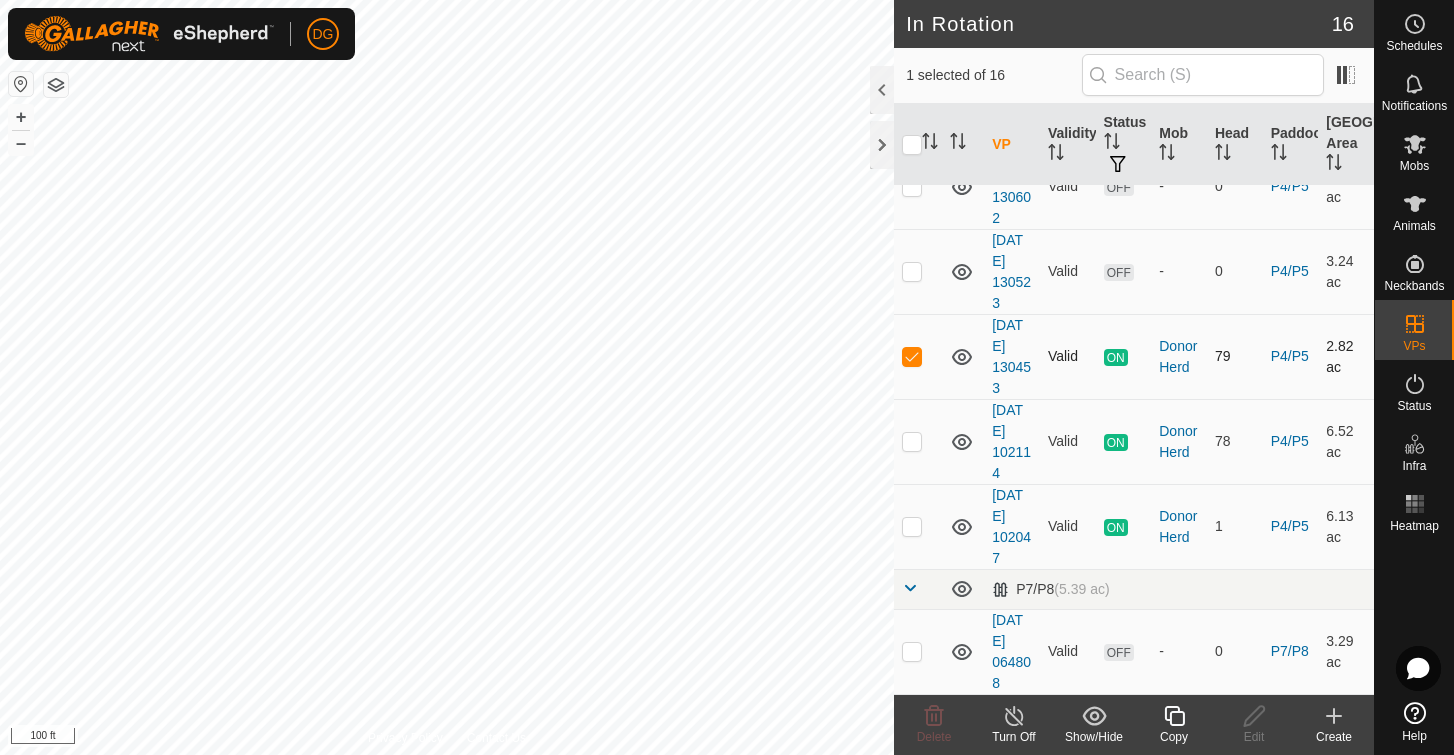click at bounding box center (912, 356) 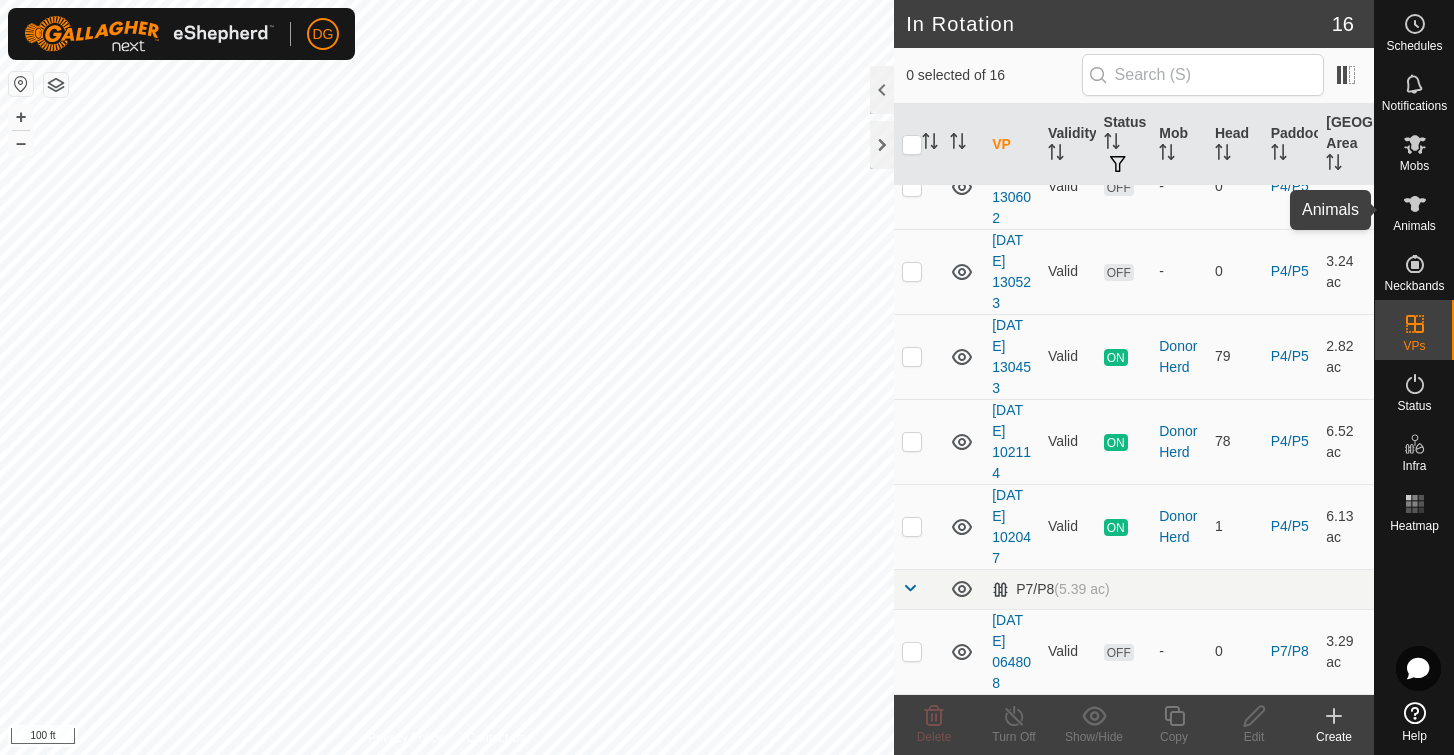 click 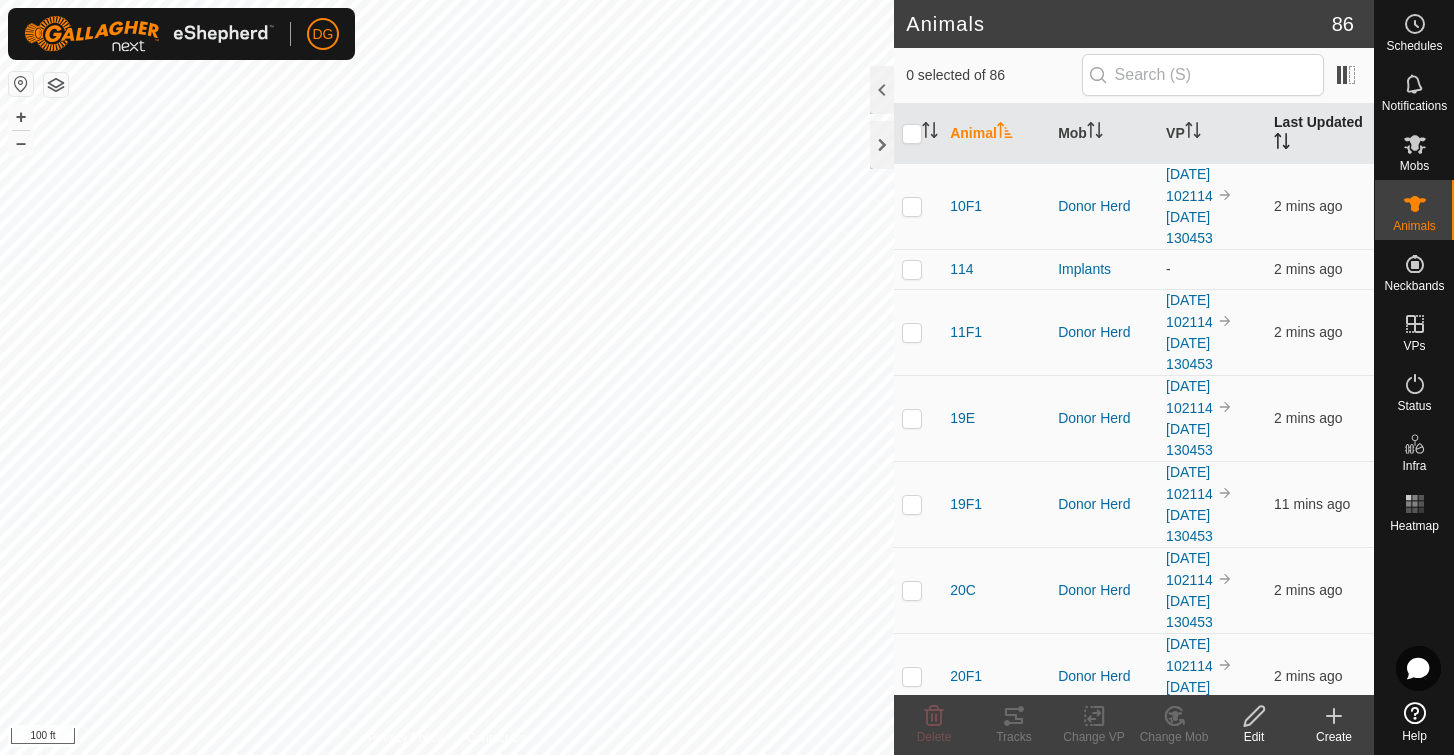 click on "Last Updated" at bounding box center (1320, 134) 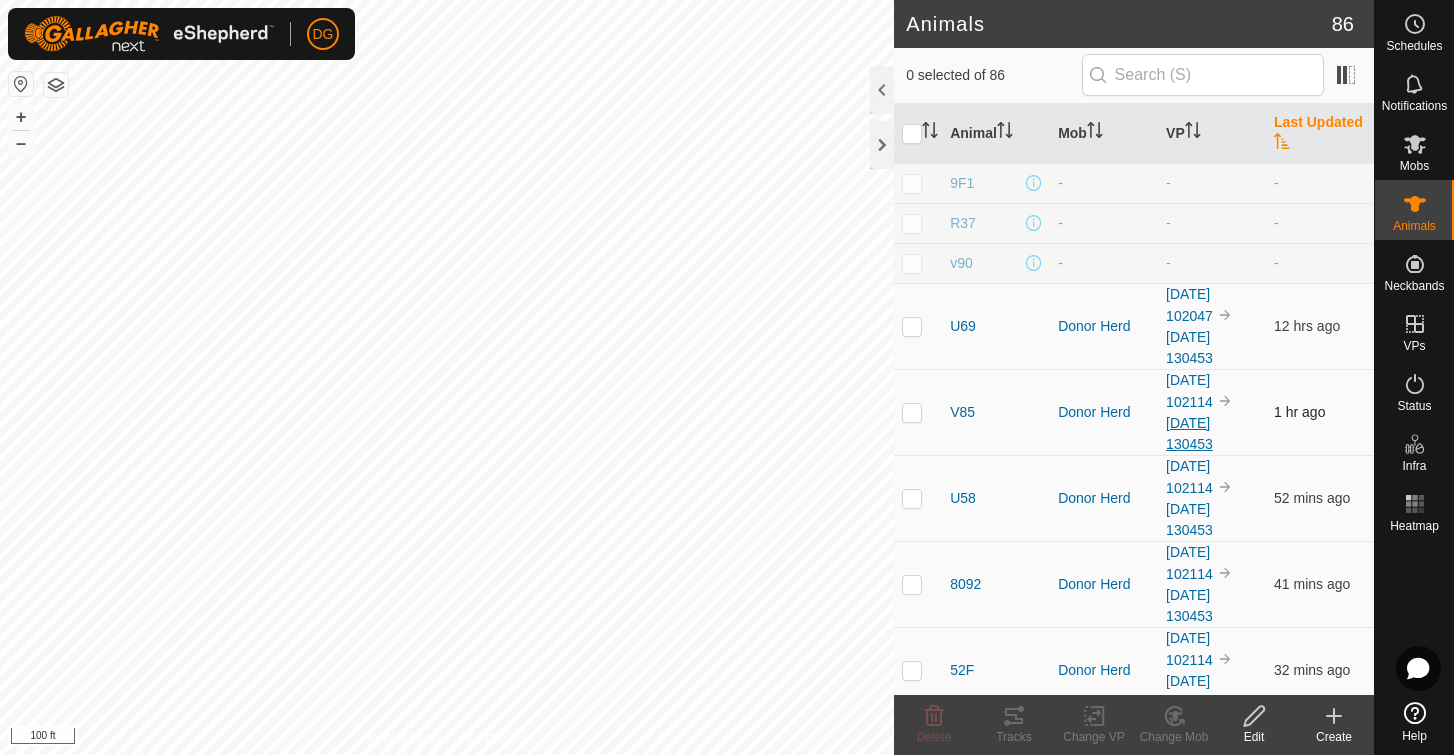 scroll, scrollTop: 0, scrollLeft: 0, axis: both 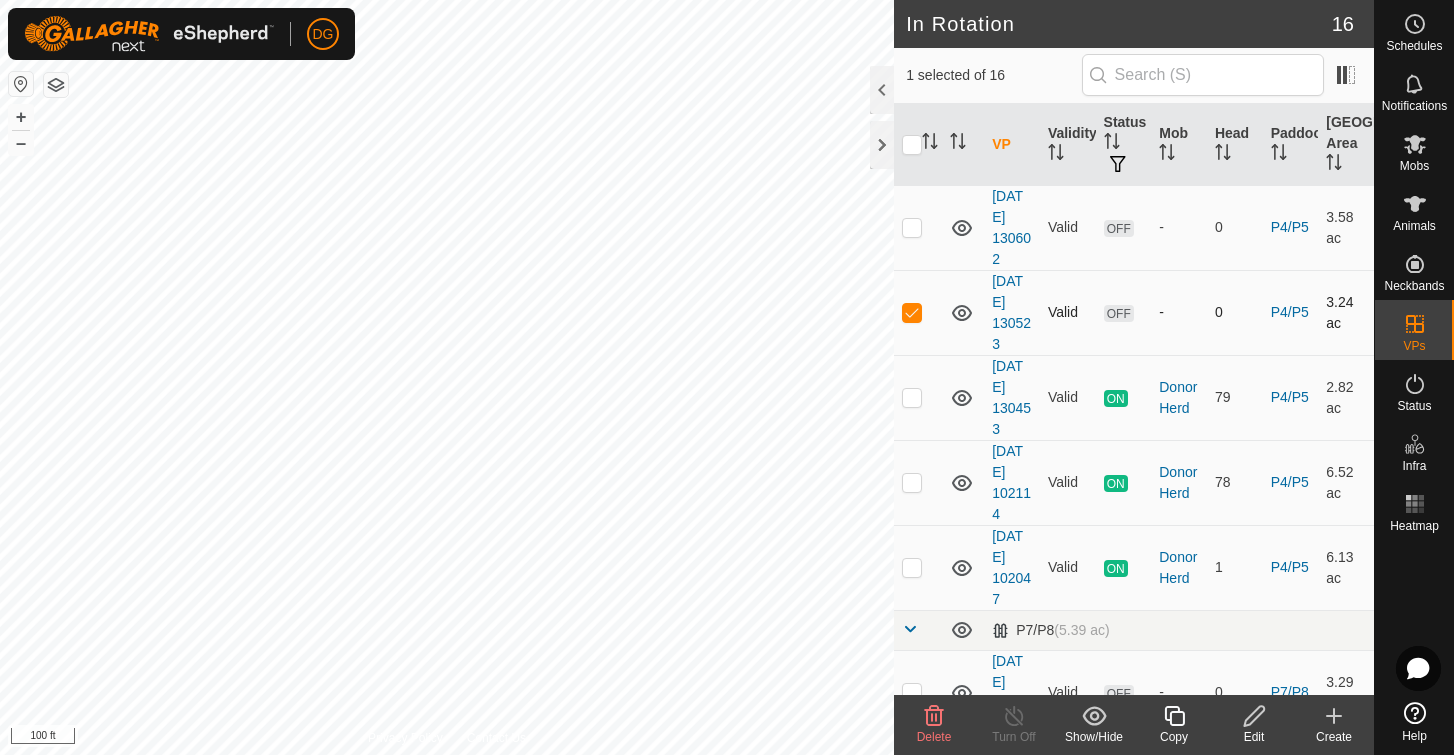 click at bounding box center [912, 312] 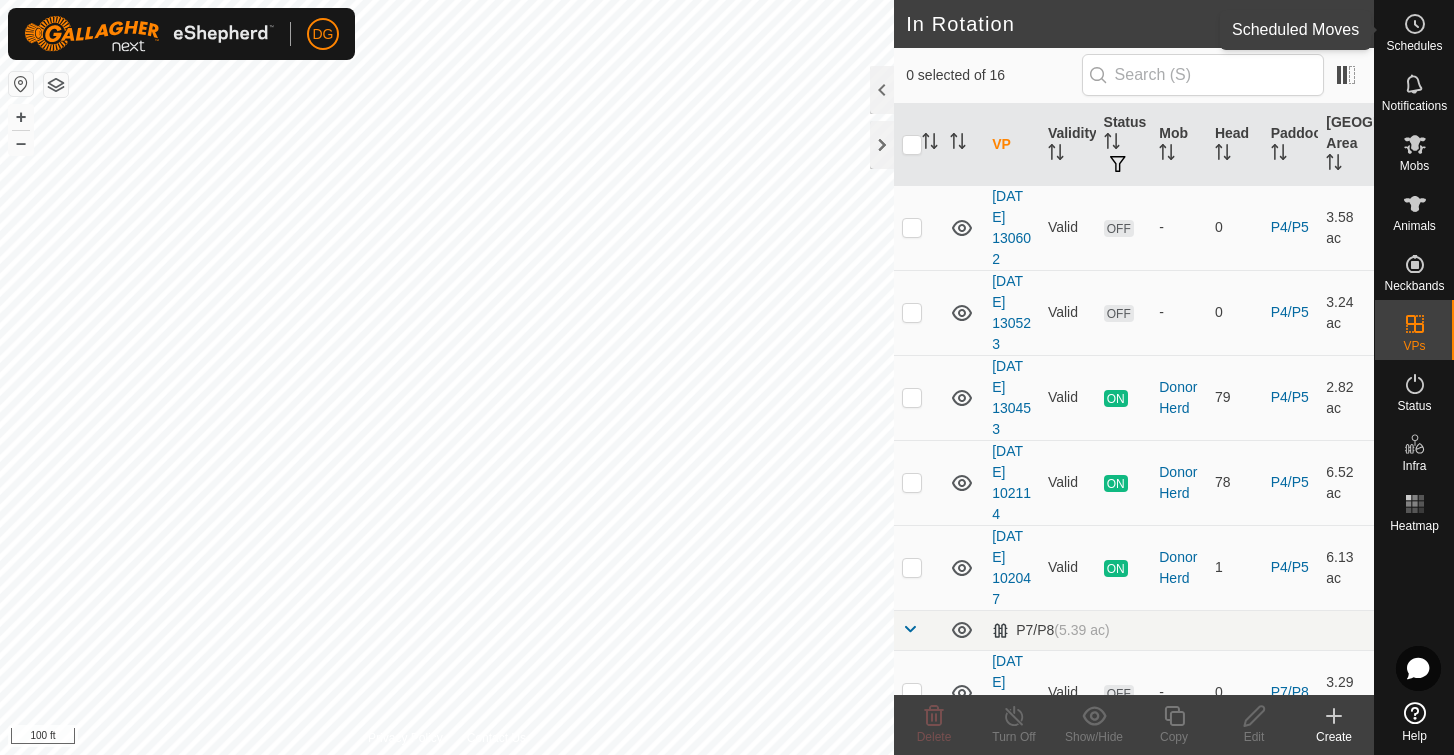 click 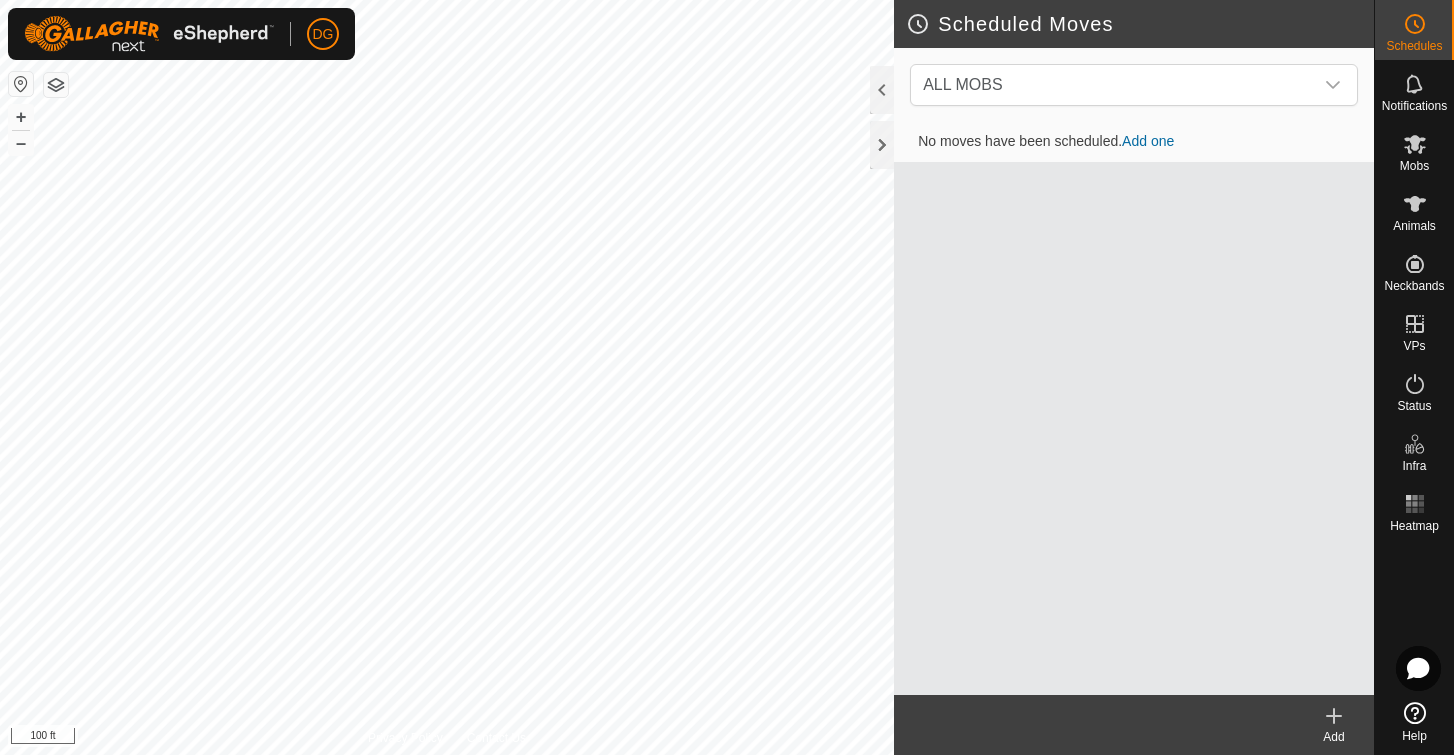 click on "Add one" at bounding box center (1148, 141) 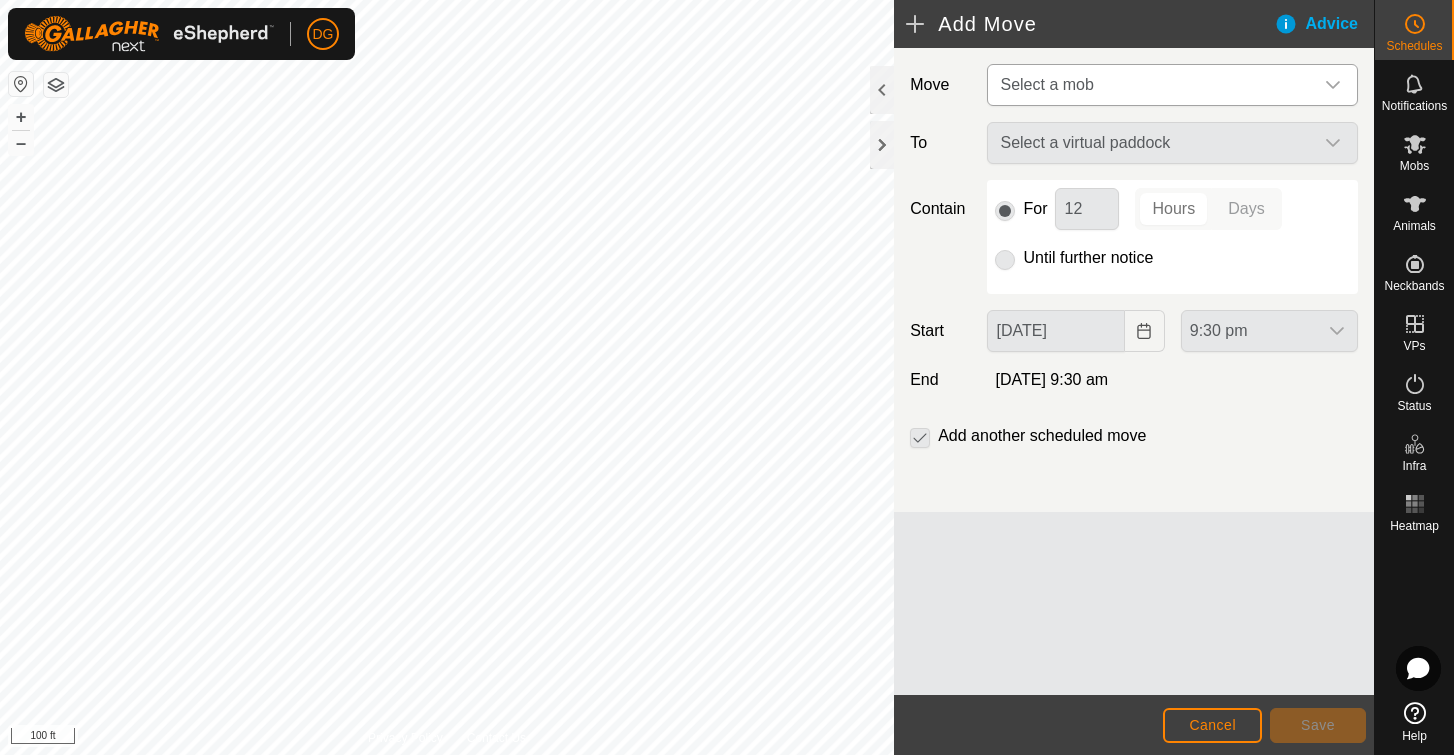 click on "Select a mob" at bounding box center [1046, 84] 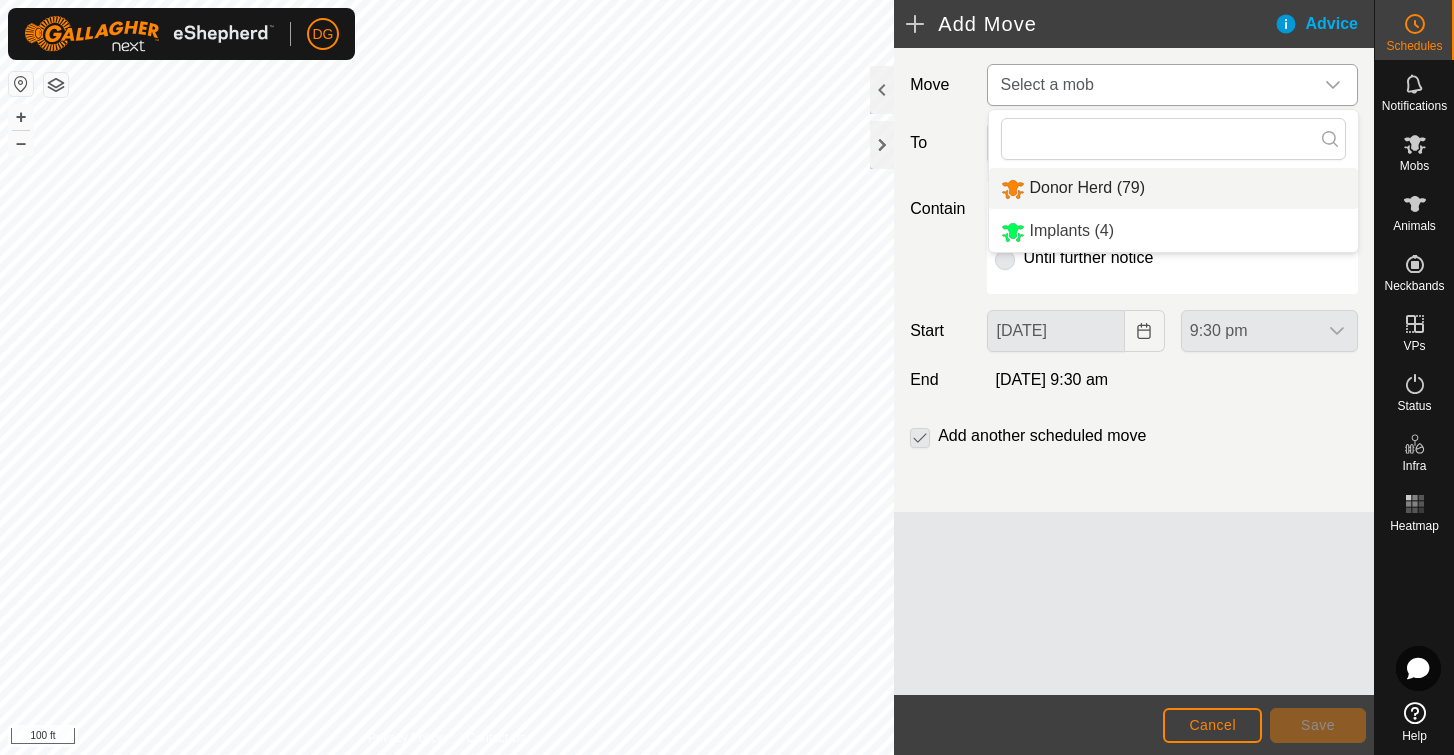 click on "Donor Herd (79)" at bounding box center (1173, 188) 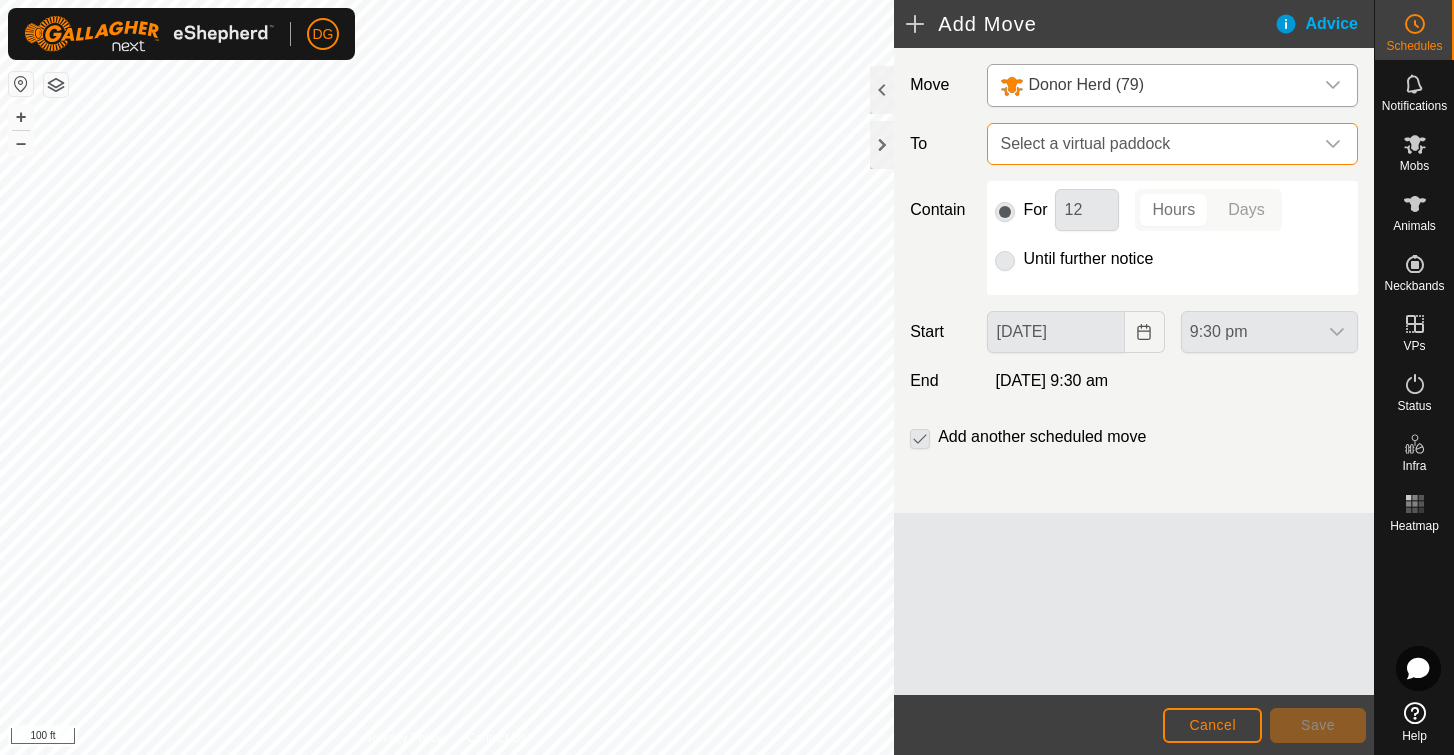click on "Select a virtual paddock" at bounding box center (1152, 144) 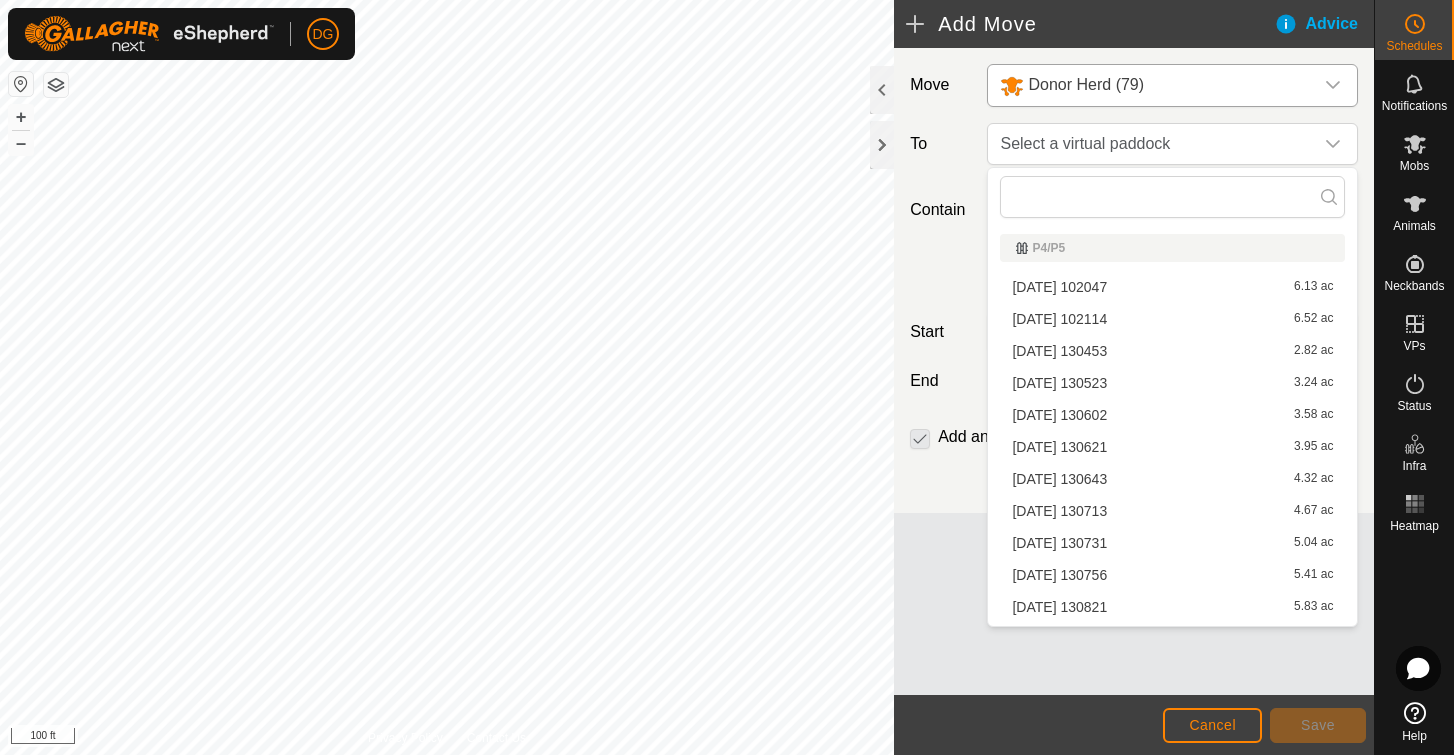 click on "2025-07-25 130453  2.82 ac" at bounding box center (1172, 351) 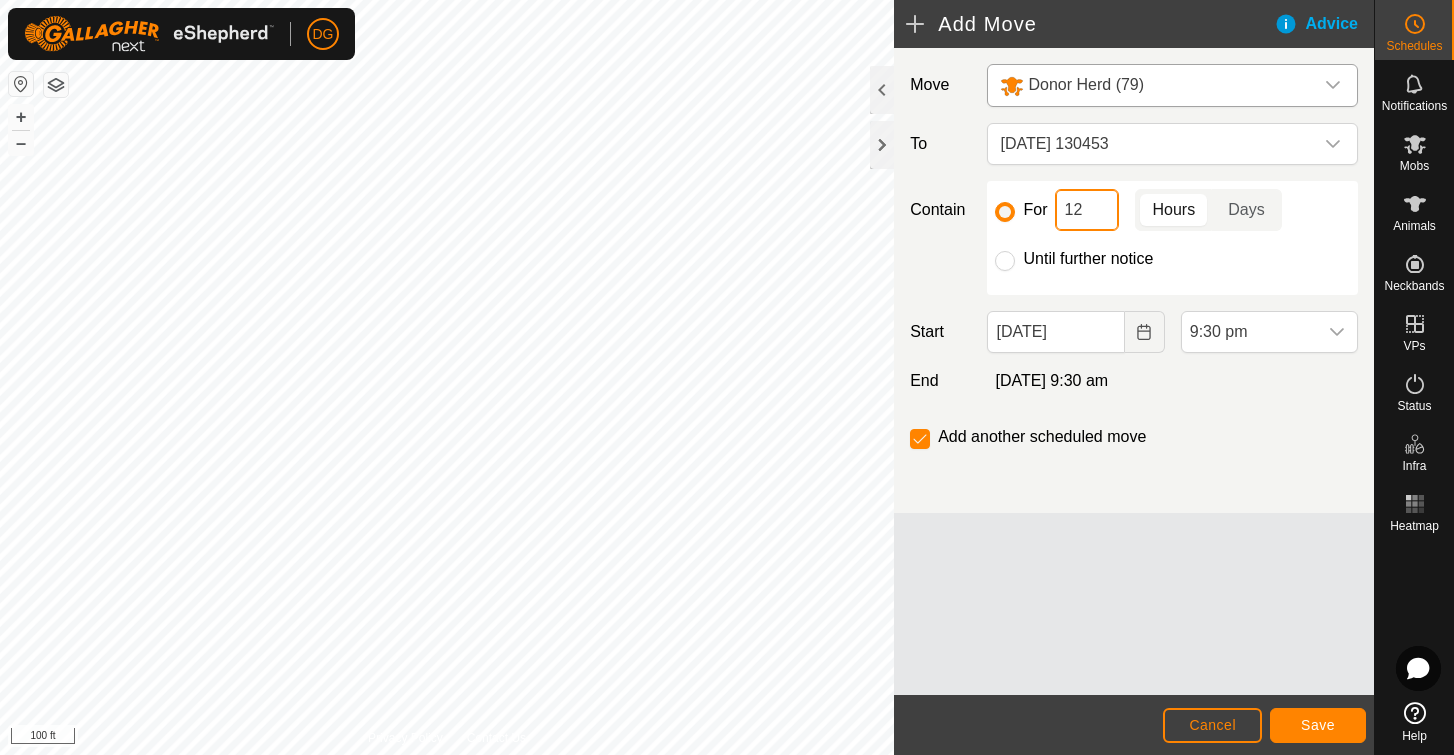 drag, startPoint x: 1084, startPoint y: 208, endPoint x: 1054, endPoint y: 204, distance: 30.265491 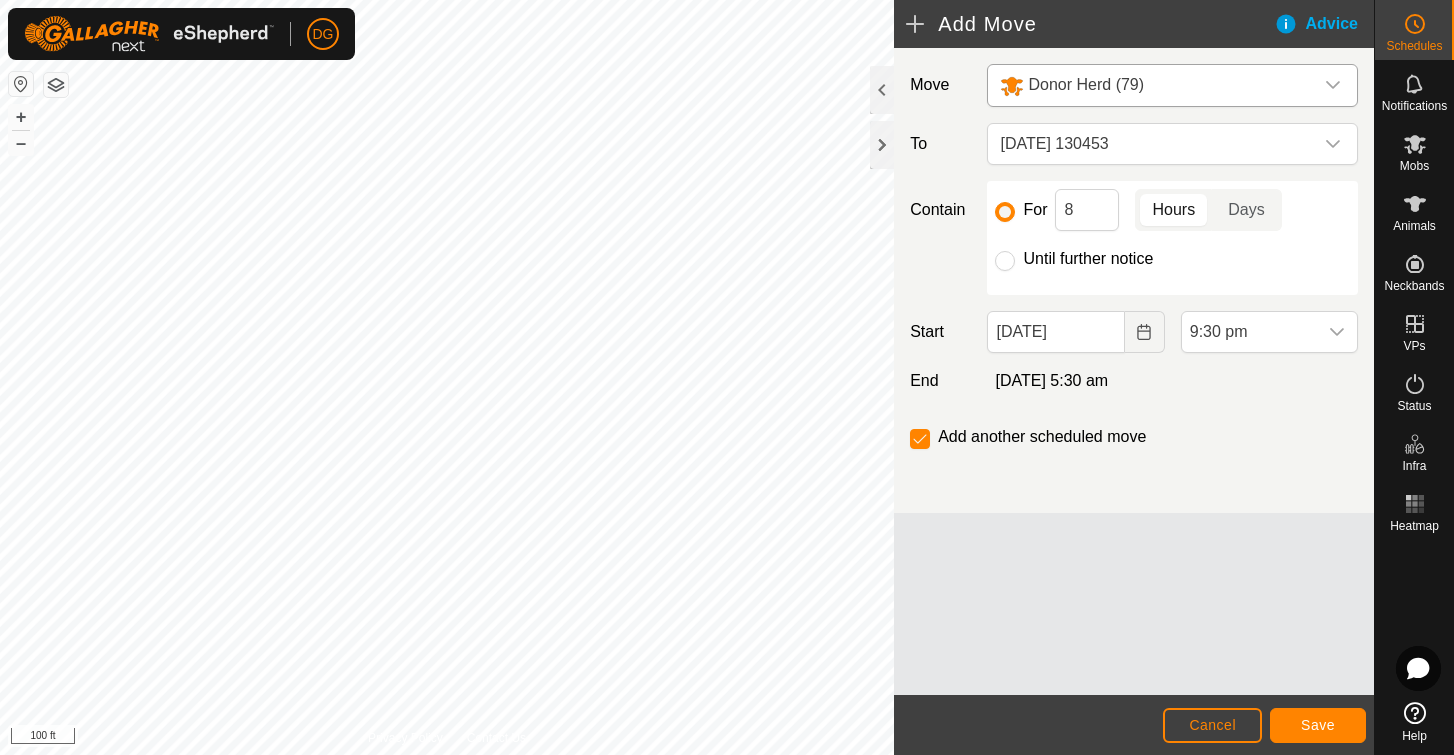 click on "Save" 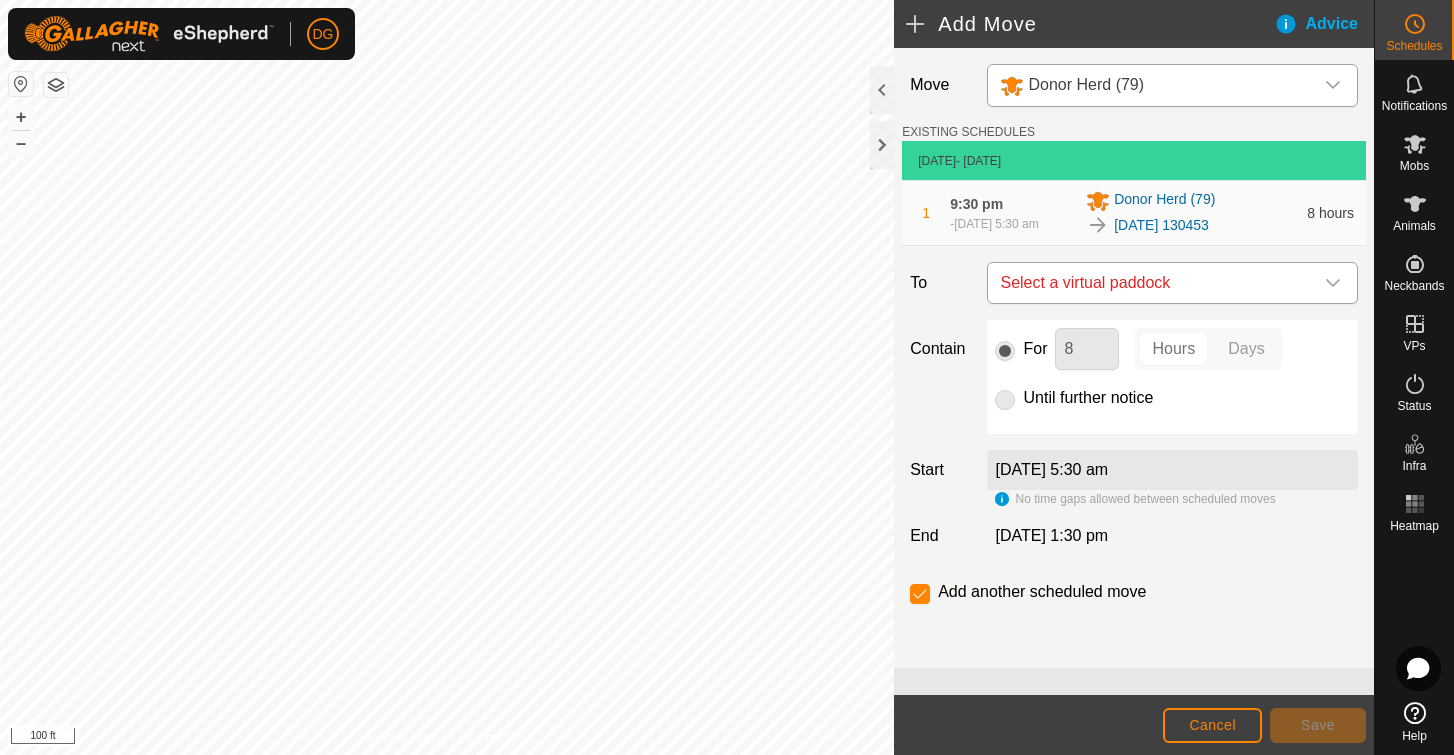 click on "Select a virtual paddock" at bounding box center [1152, 283] 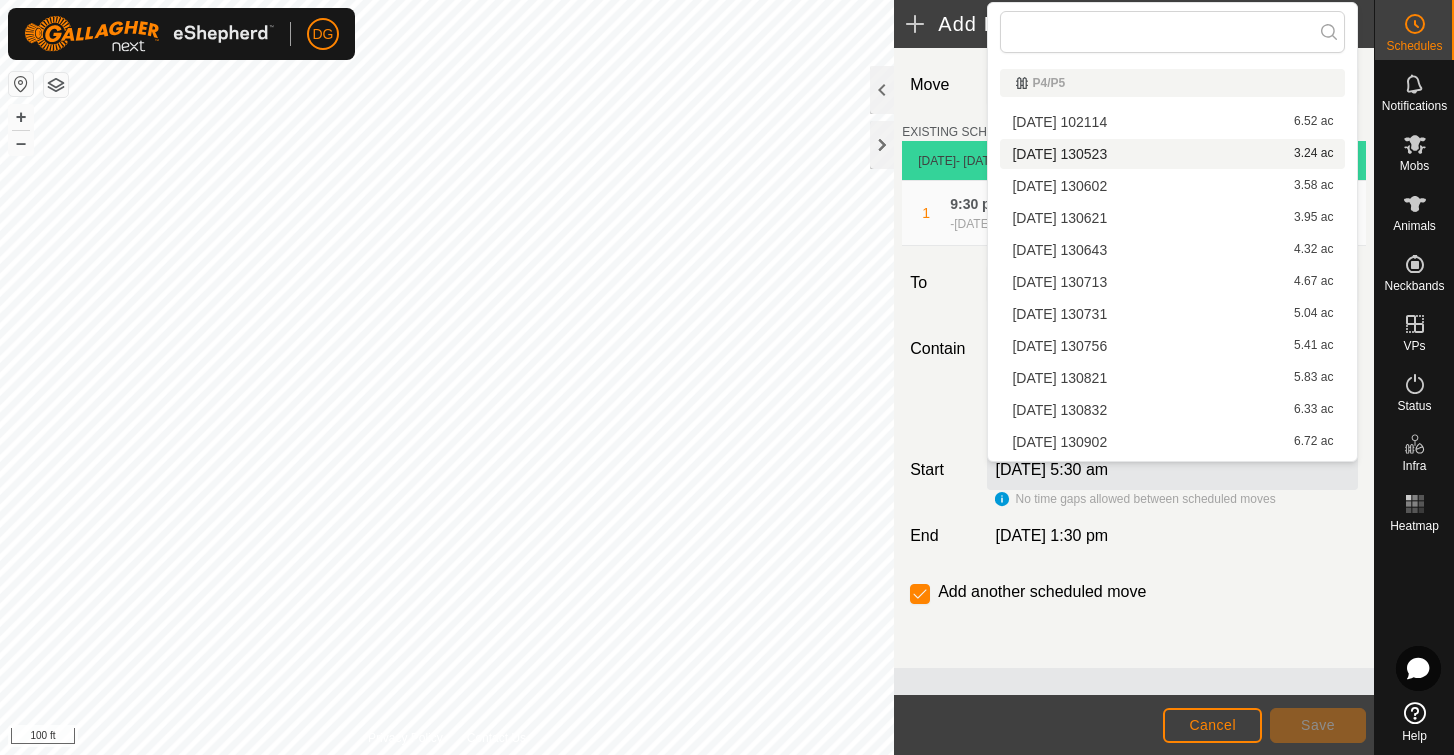 click on "2025-07-25 130523  3.24 ac" at bounding box center (1172, 154) 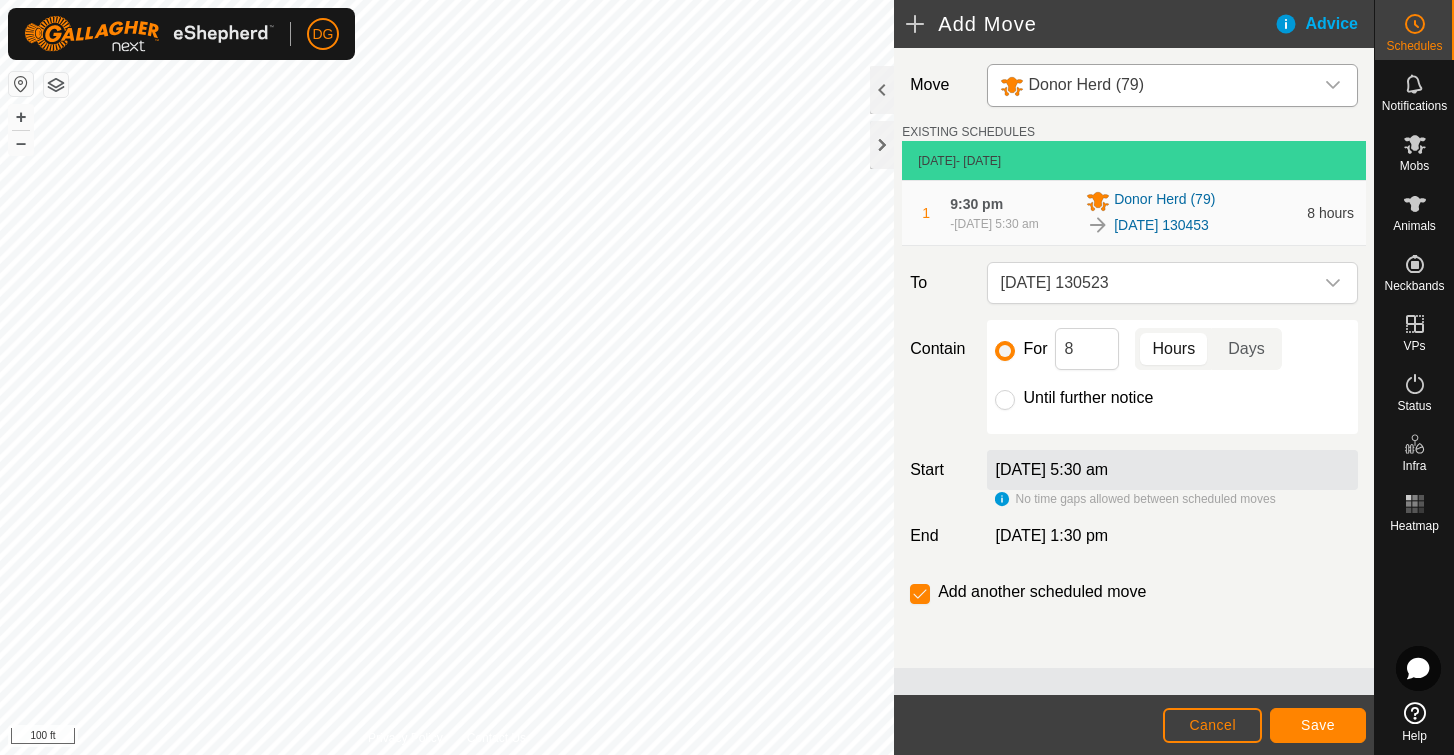 click on "Save" 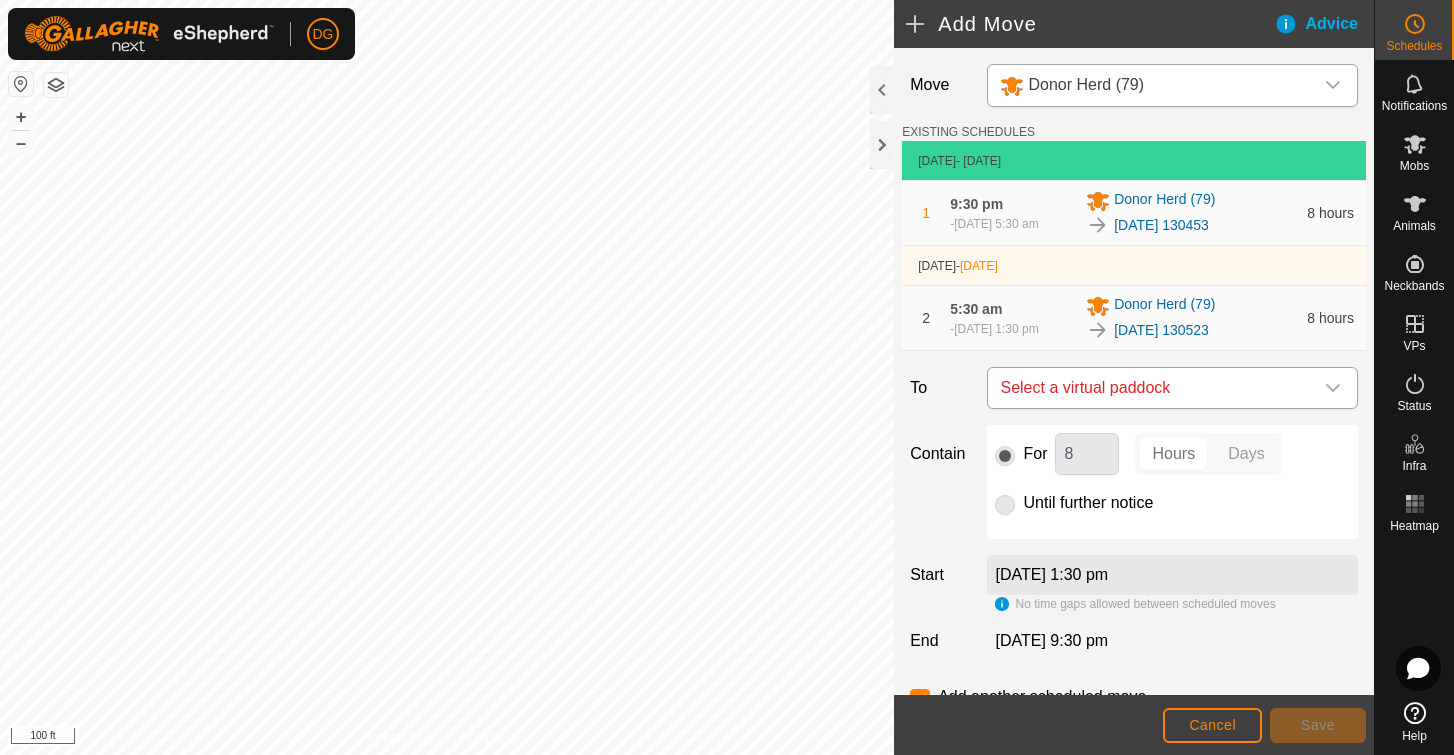 click on "Select a virtual paddock" at bounding box center (1152, 388) 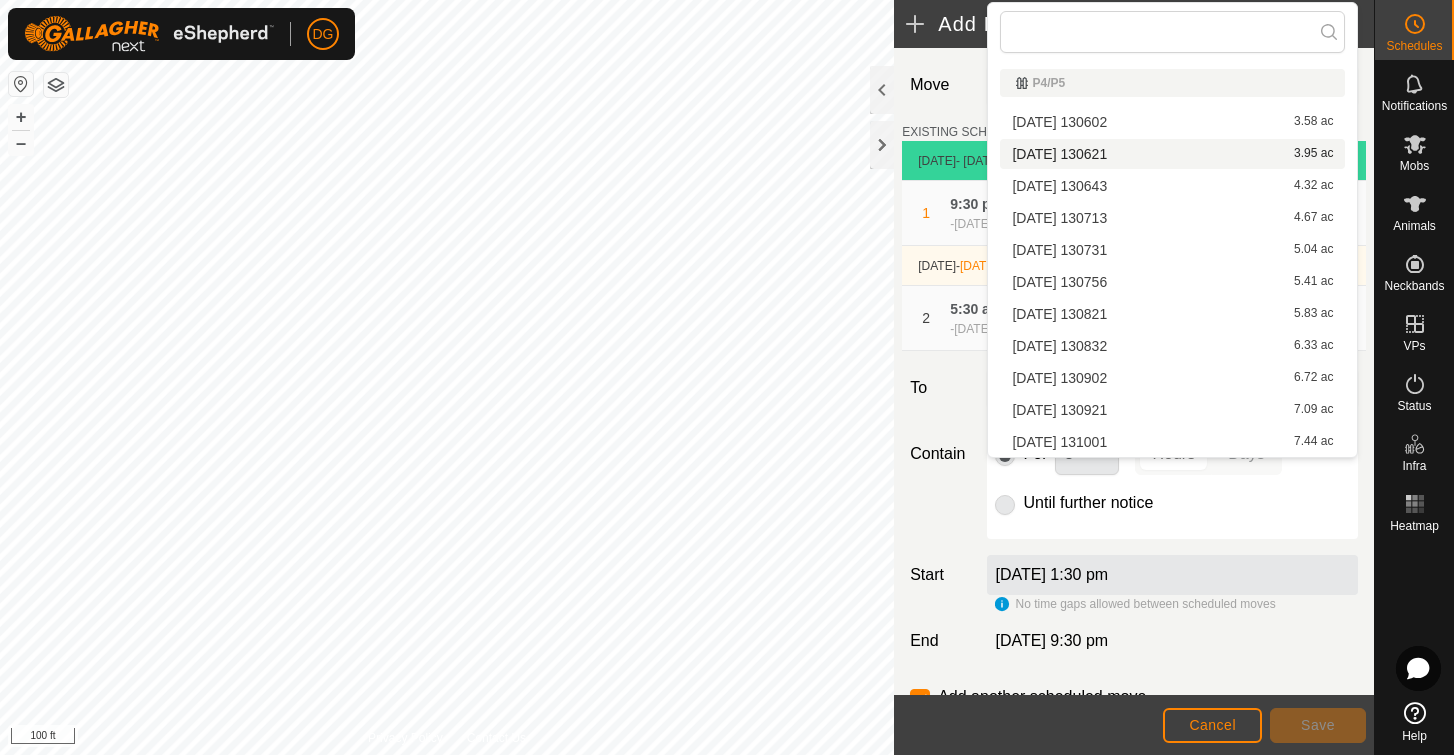 click on "Move" 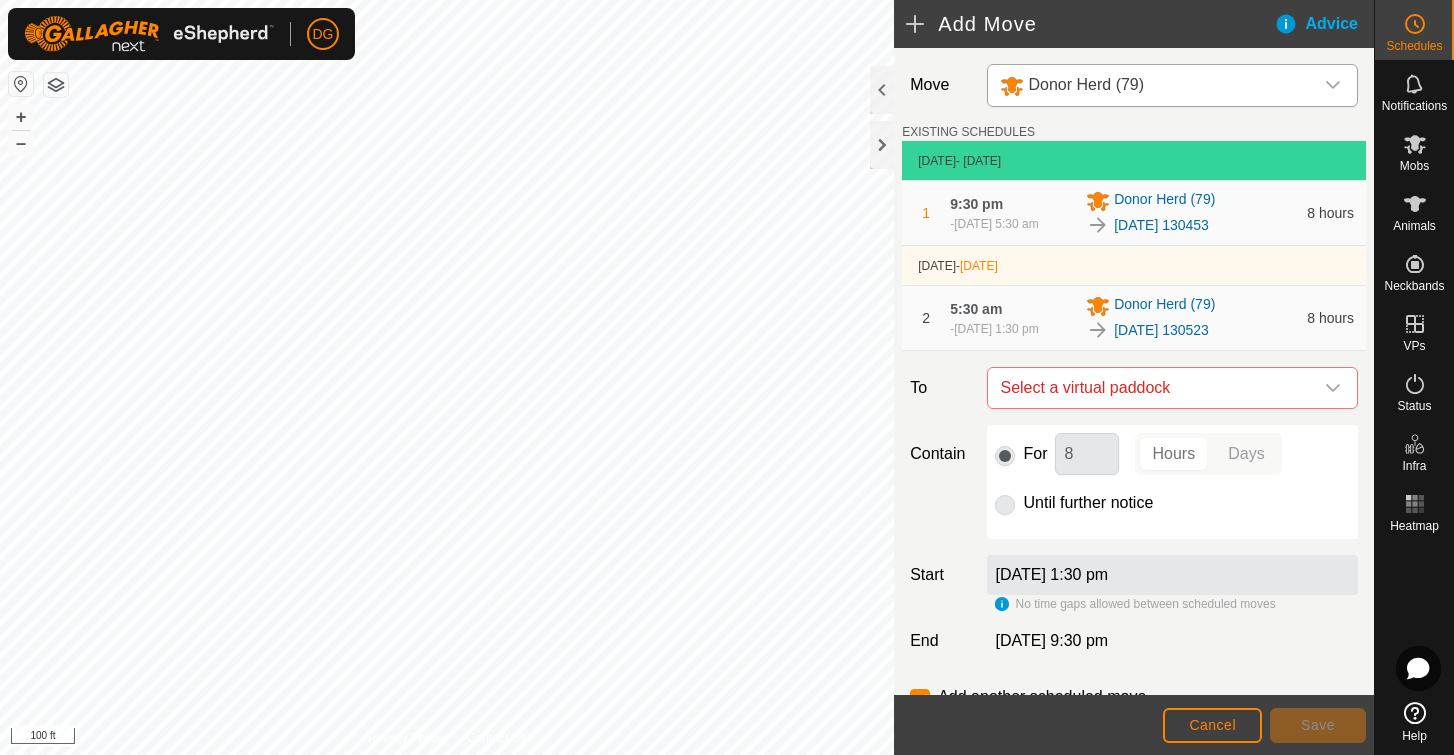 click on "Donor Herd (79)" at bounding box center (1086, 84) 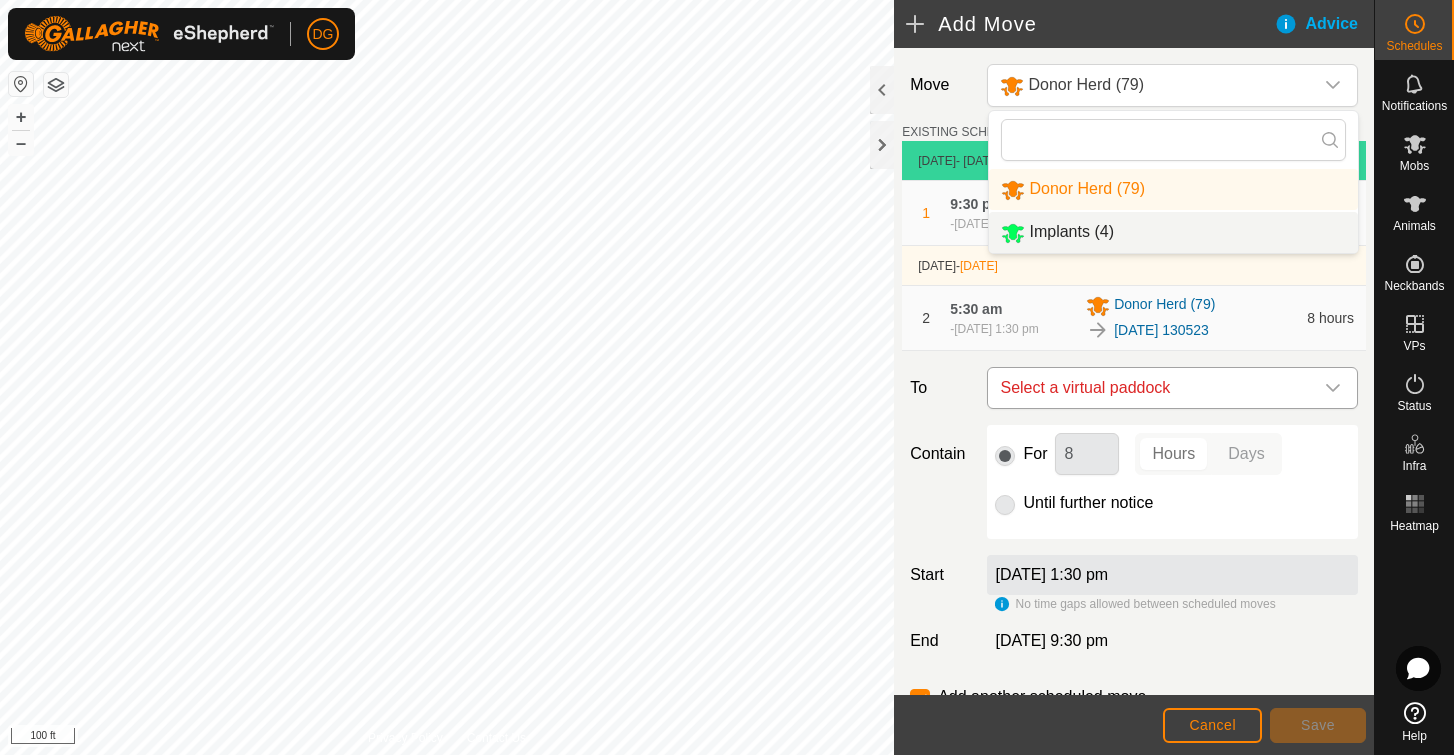 click on "Select a virtual paddock" at bounding box center [1152, 388] 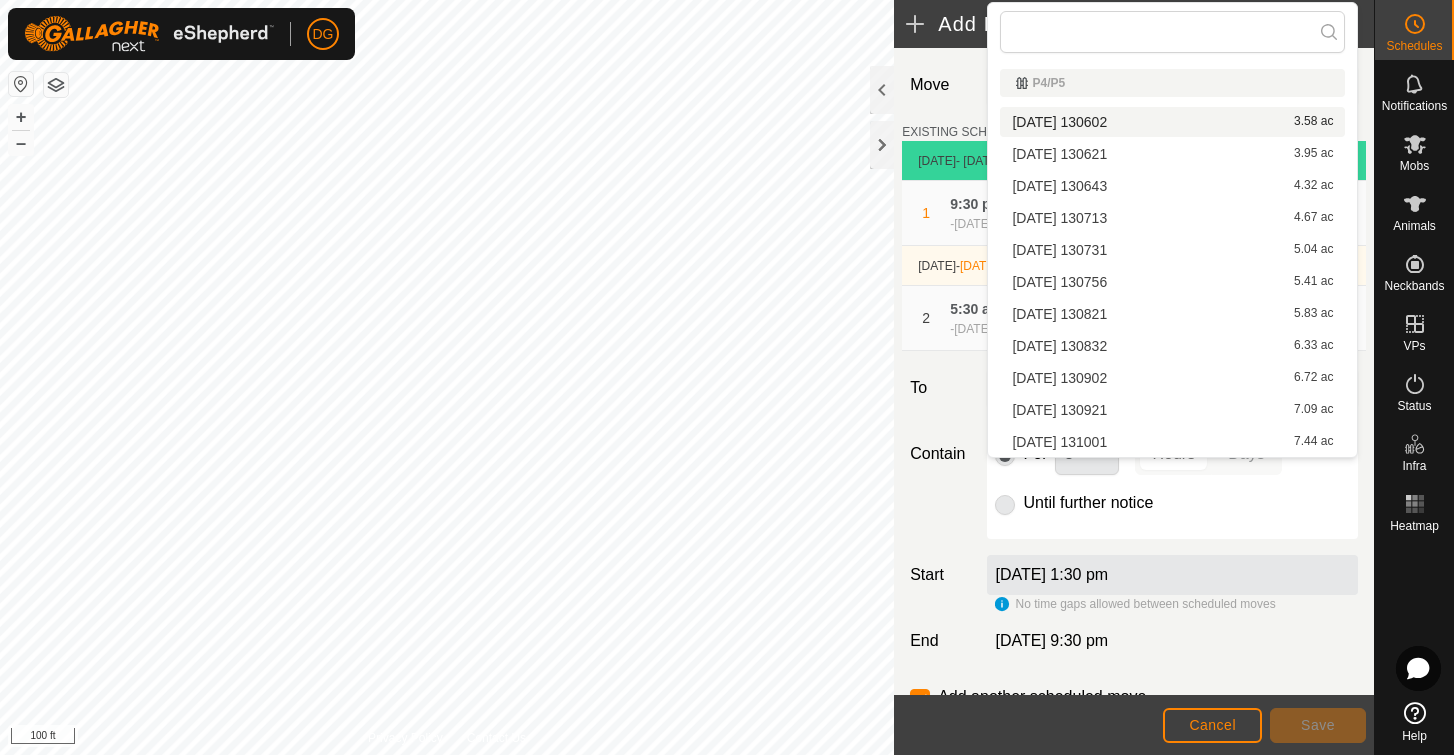 click on "2025-07-25 130602  3.58 ac" at bounding box center (1172, 122) 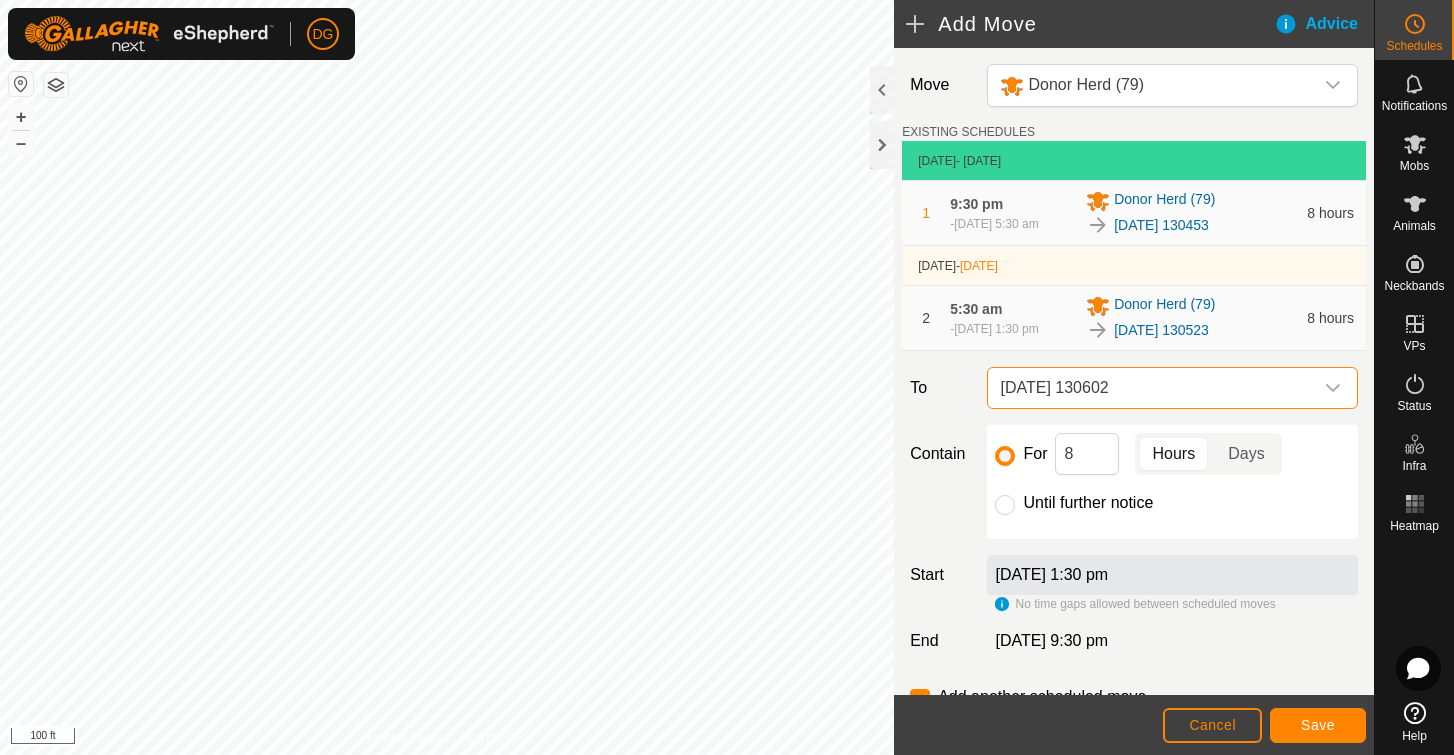 click on "Save" 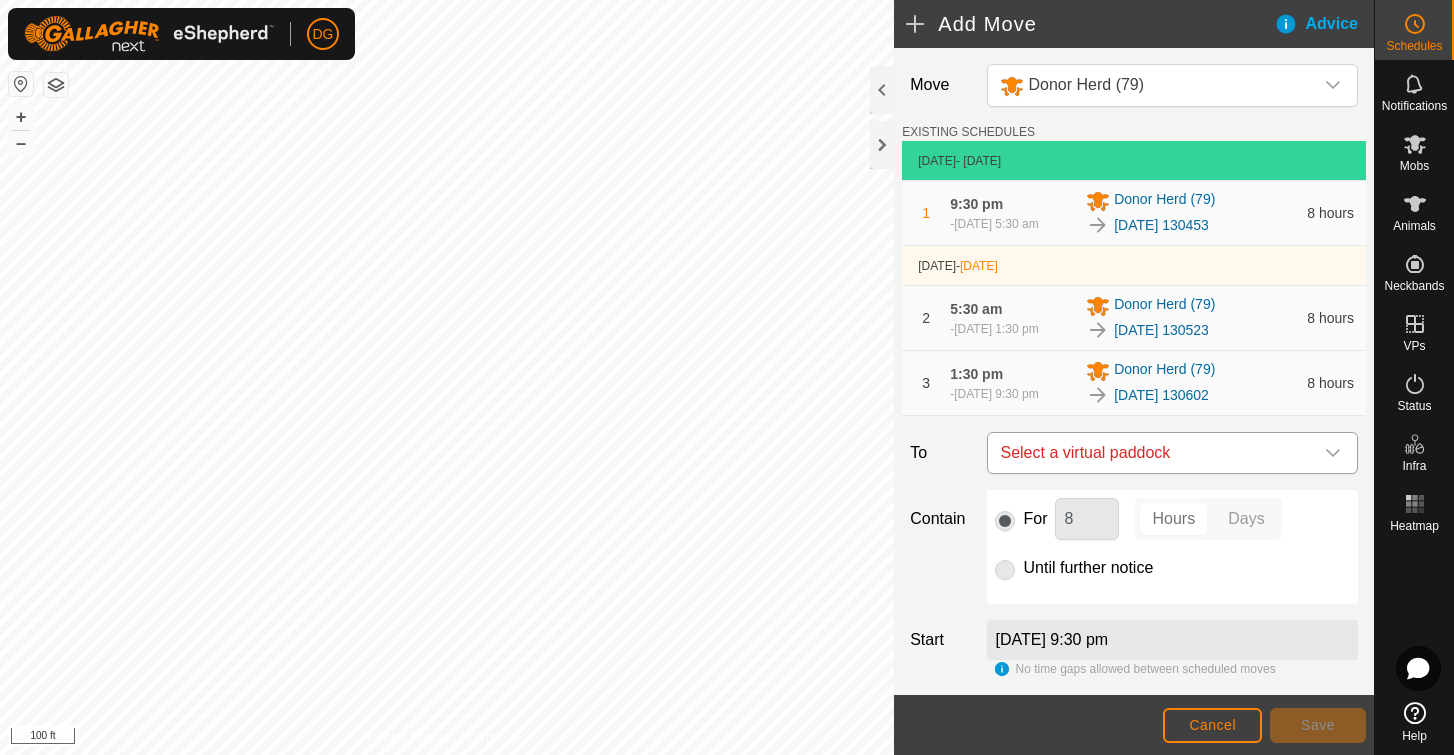 click on "Select a virtual paddock" at bounding box center [1152, 453] 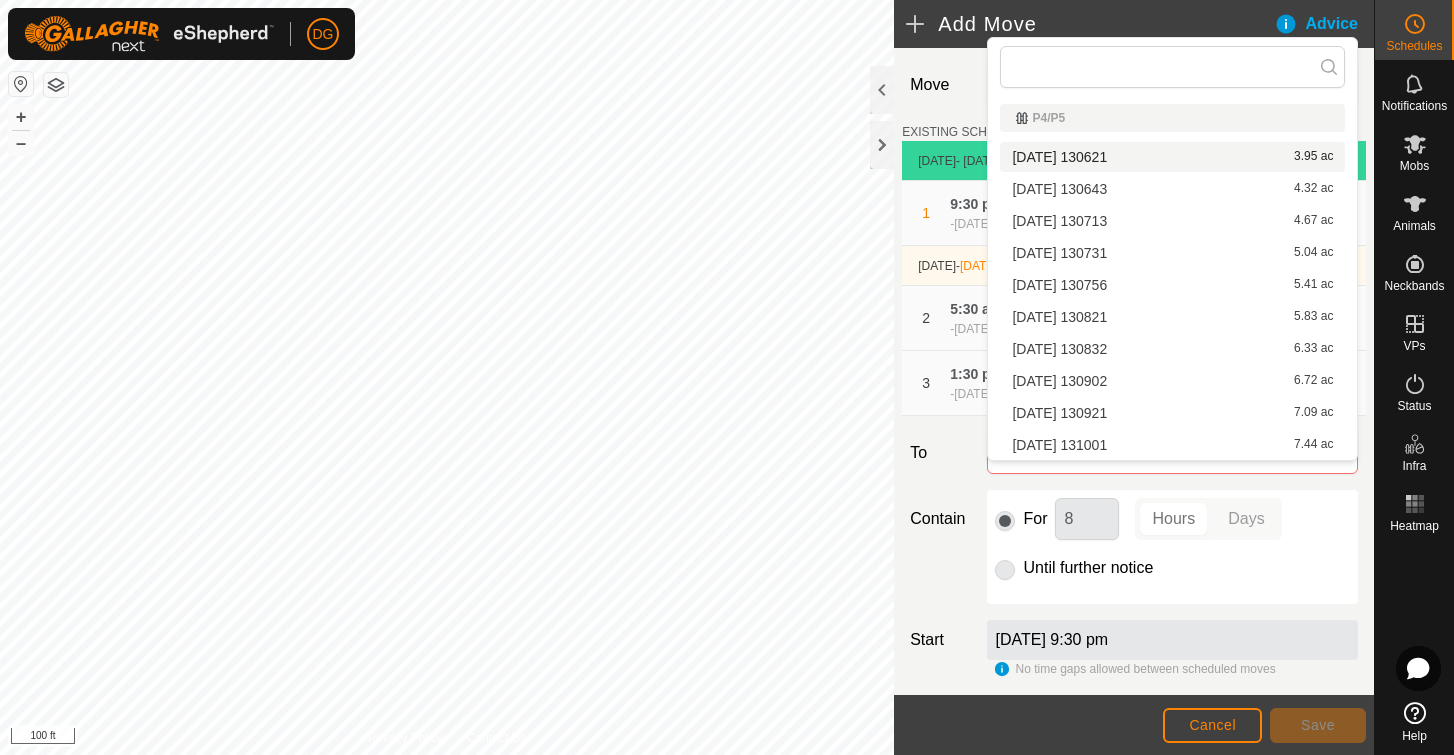 click on "2025-07-25 130621  3.95 ac" at bounding box center (1172, 157) 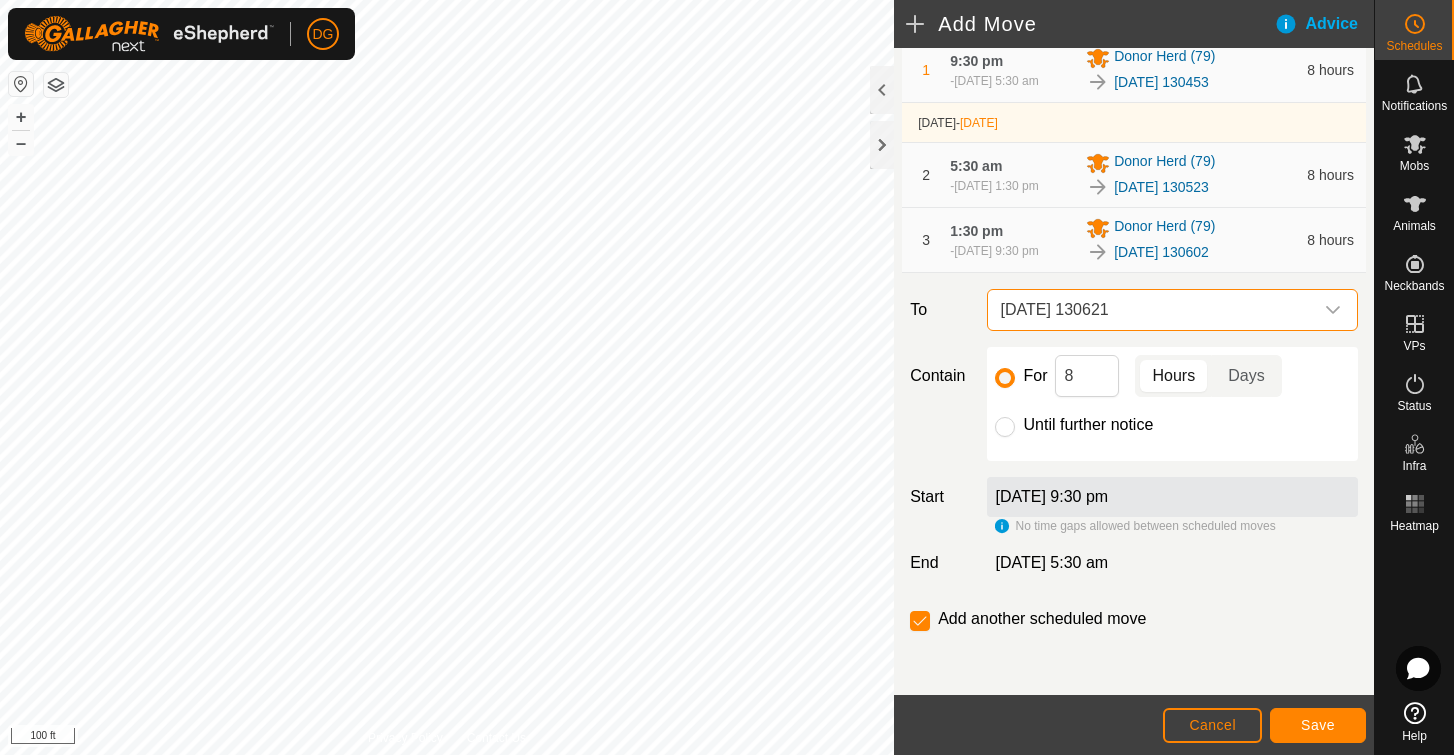 scroll, scrollTop: 170, scrollLeft: 0, axis: vertical 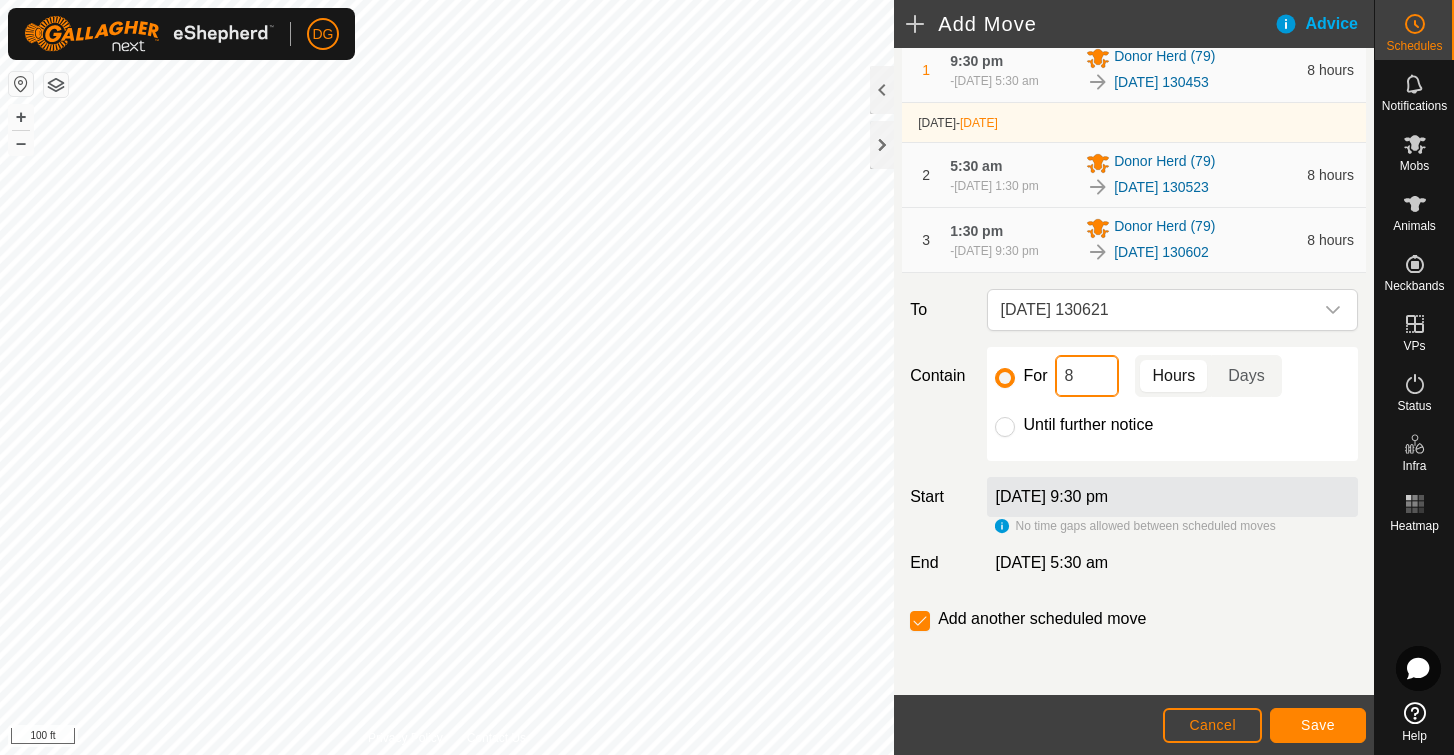 drag, startPoint x: 1076, startPoint y: 377, endPoint x: 1051, endPoint y: 372, distance: 25.495098 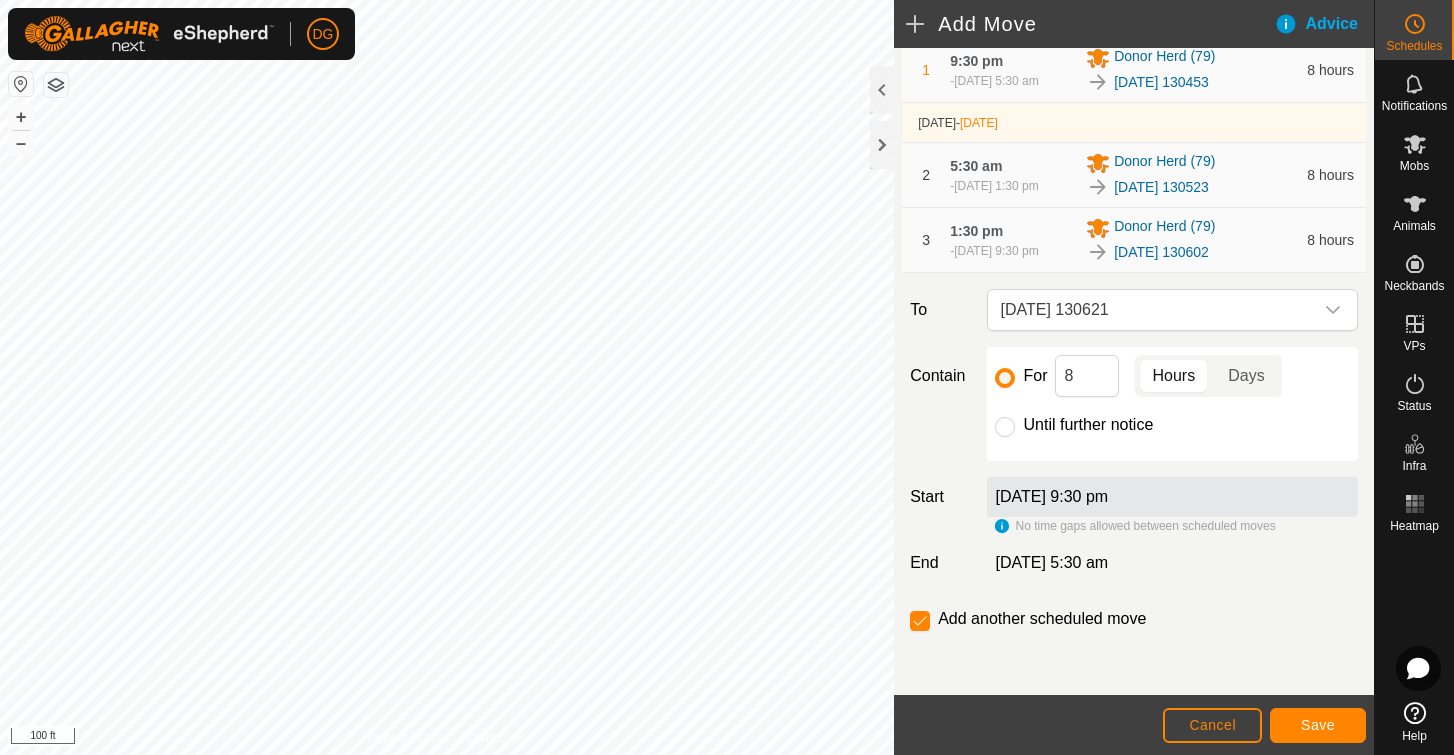 click on "Save" 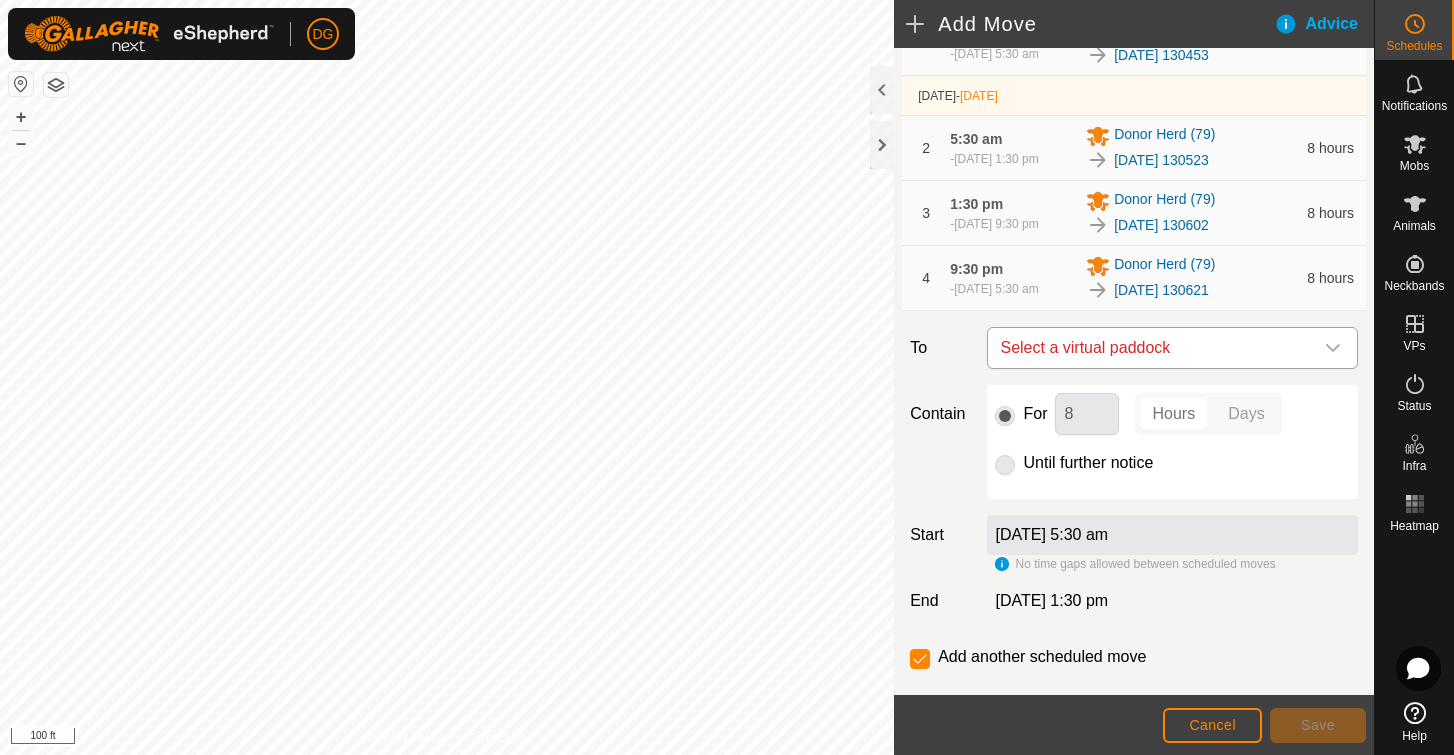 click on "Select a virtual paddock" at bounding box center [1152, 348] 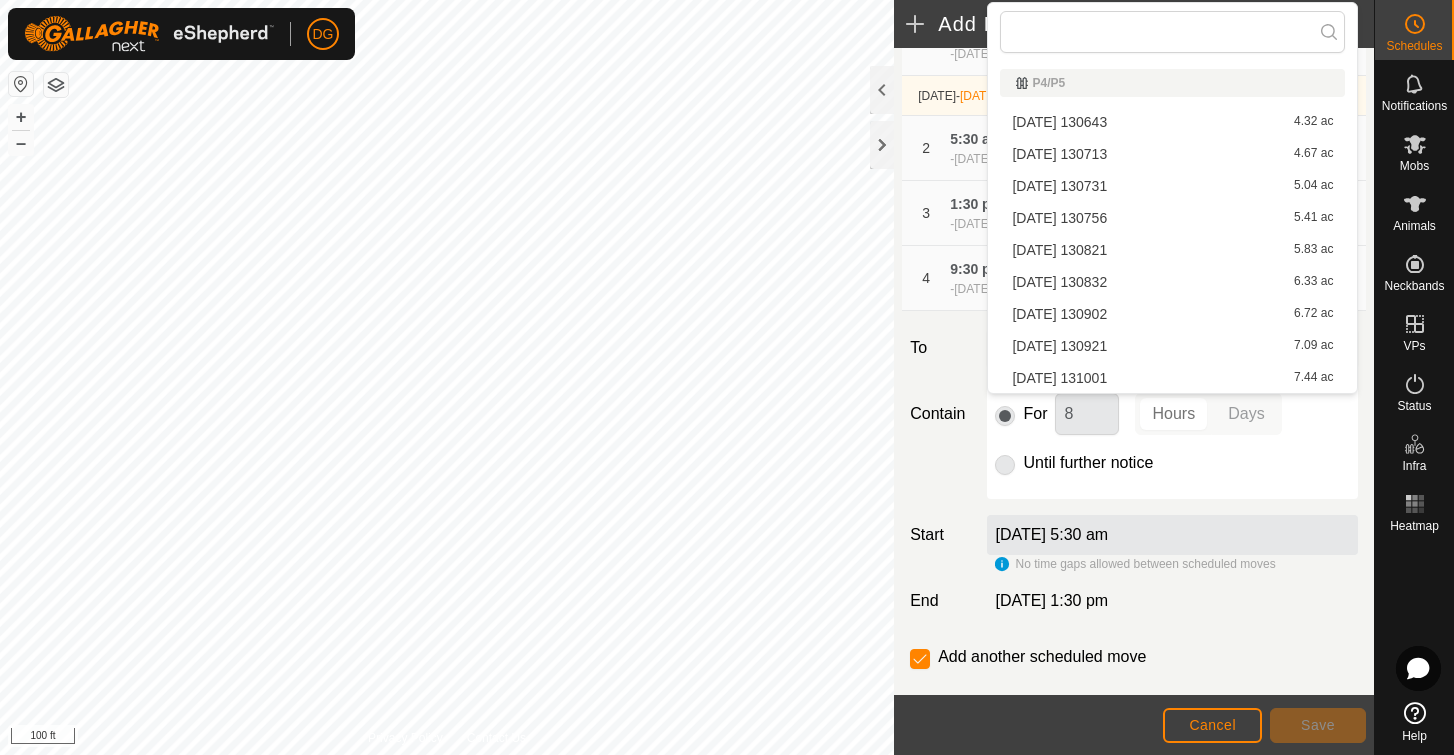 click on "2025-07-25 130643  4.32 ac" at bounding box center [1172, 122] 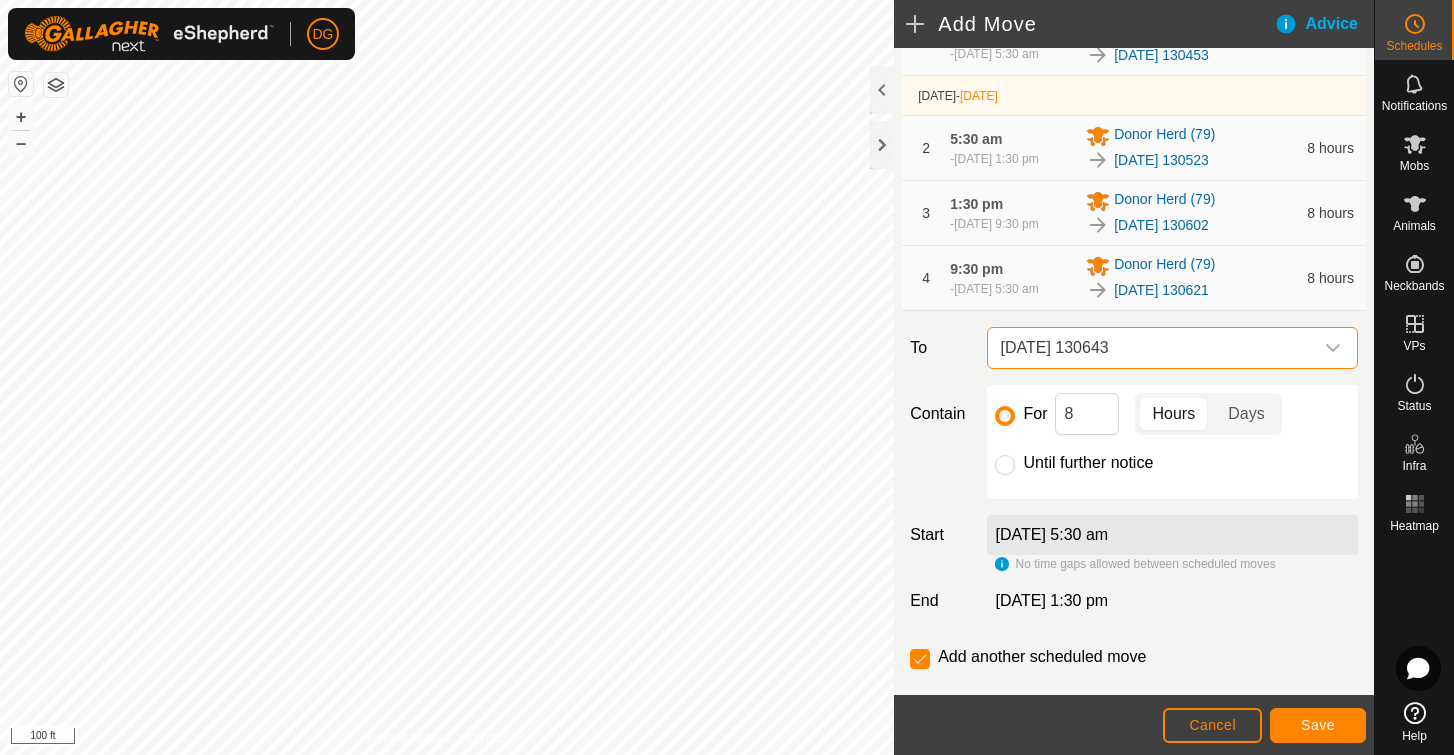 click on "Save" 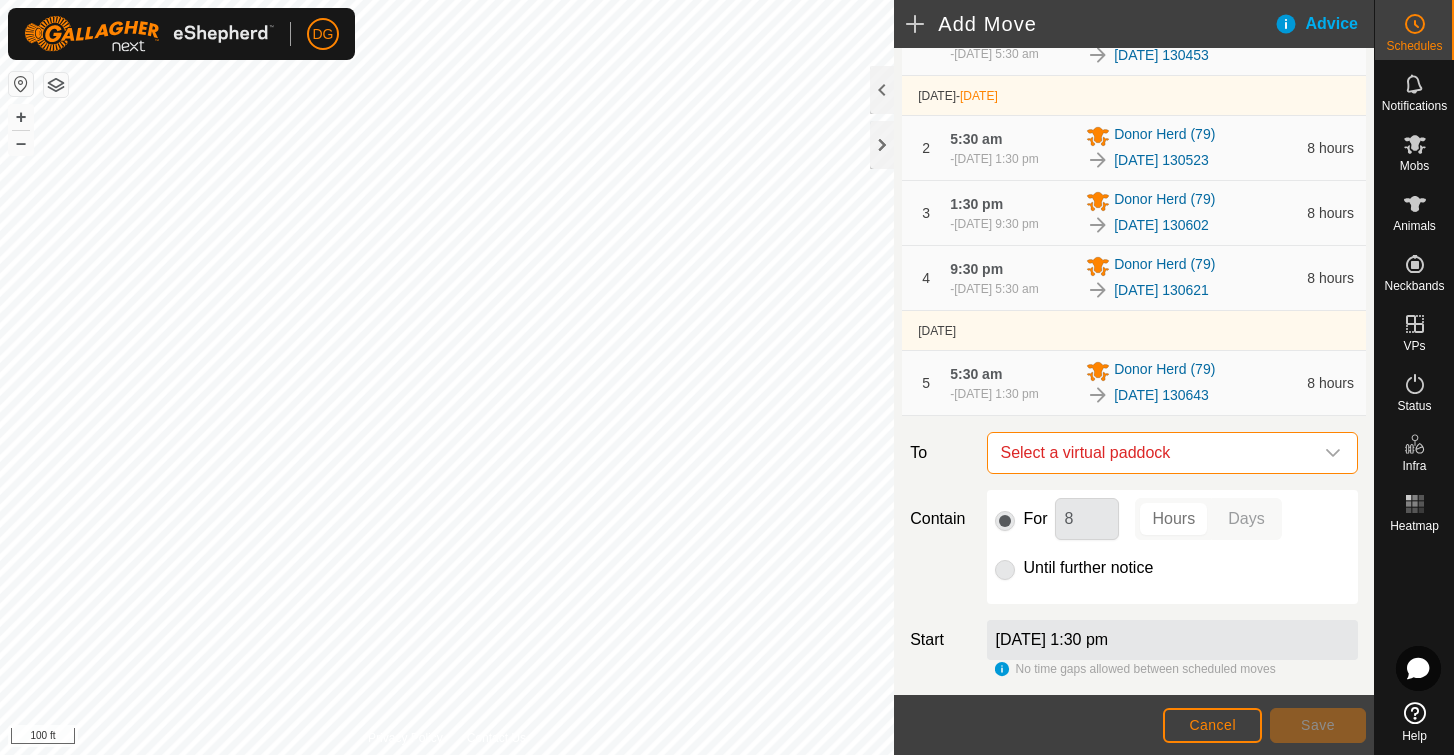 click on "Select a virtual paddock" at bounding box center [1152, 453] 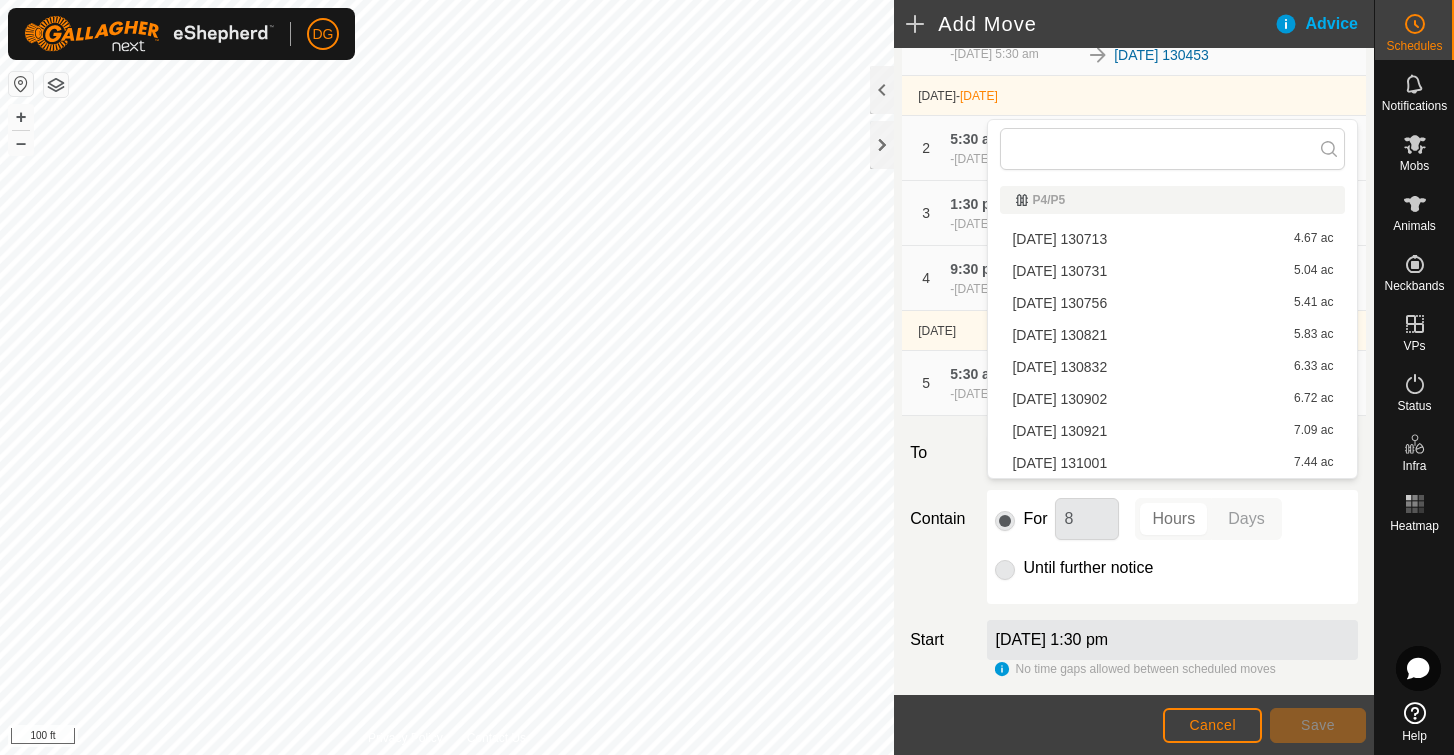 click on "2025-07-25 130713  4.67 ac" at bounding box center (1172, 239) 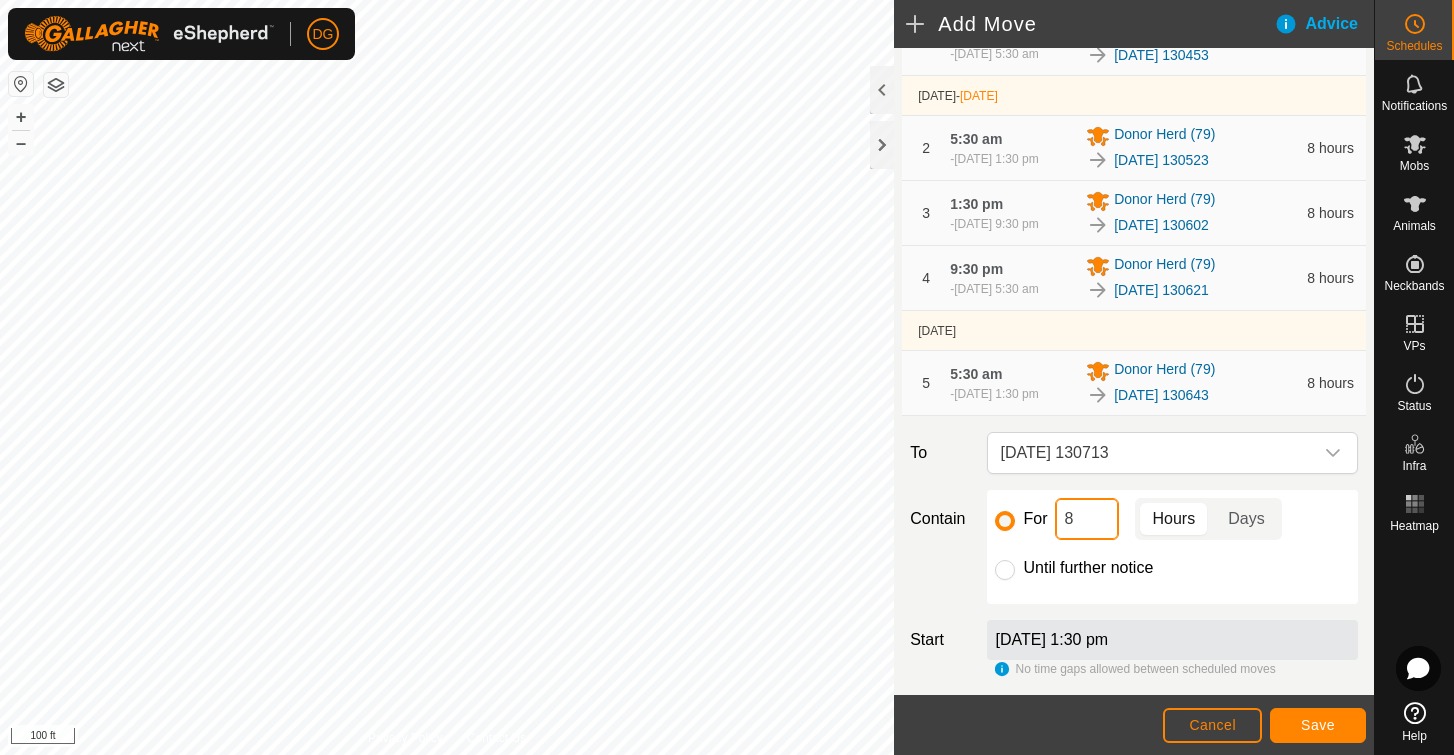 drag, startPoint x: 1078, startPoint y: 566, endPoint x: 1049, endPoint y: 563, distance: 29.15476 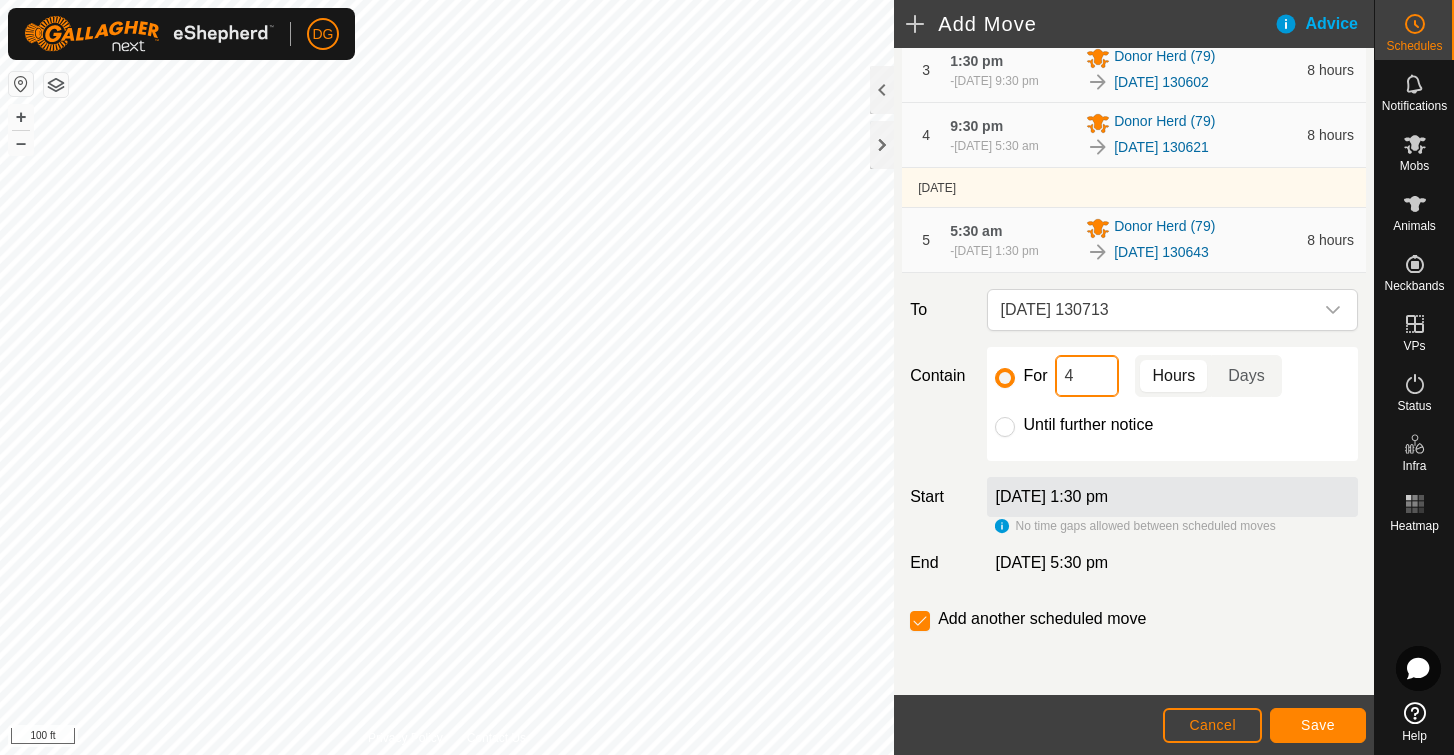 scroll, scrollTop: 358, scrollLeft: 0, axis: vertical 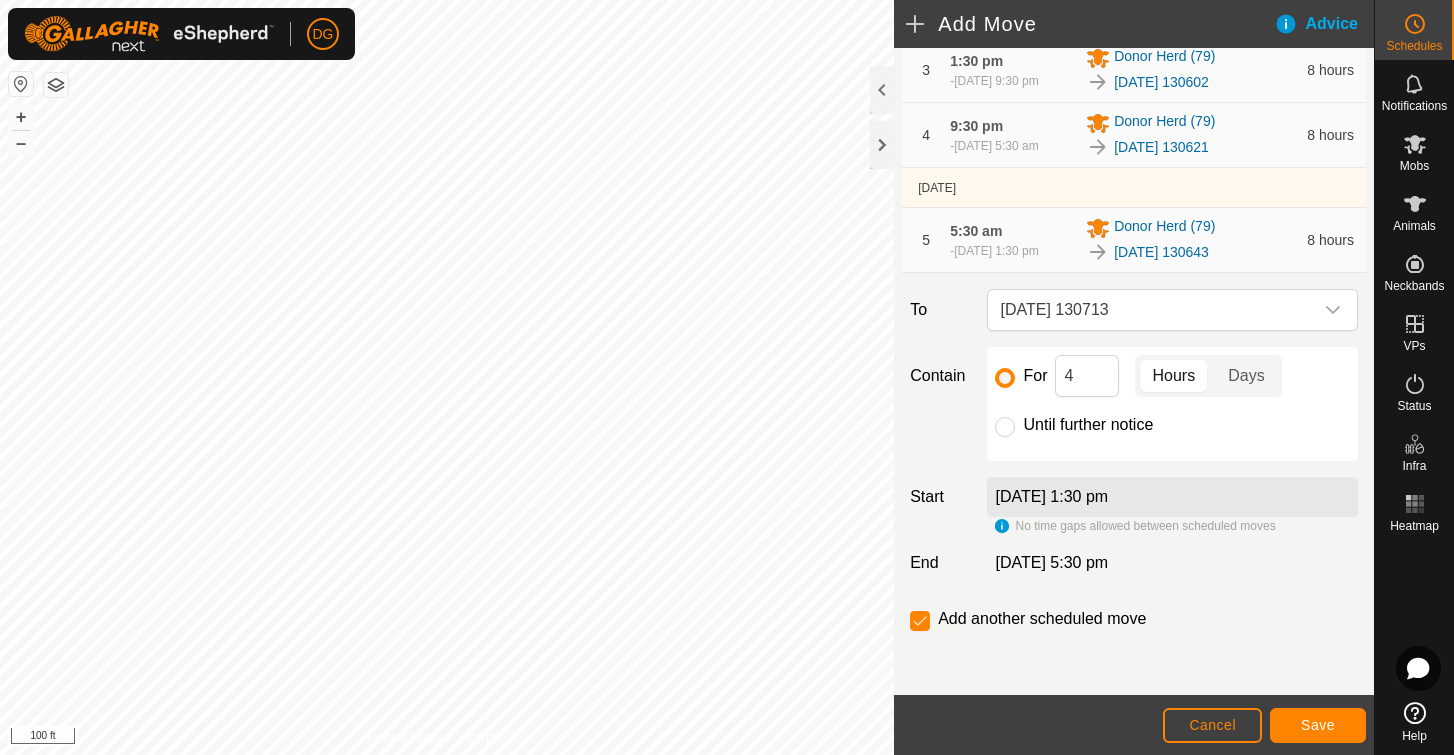 click on "Save" 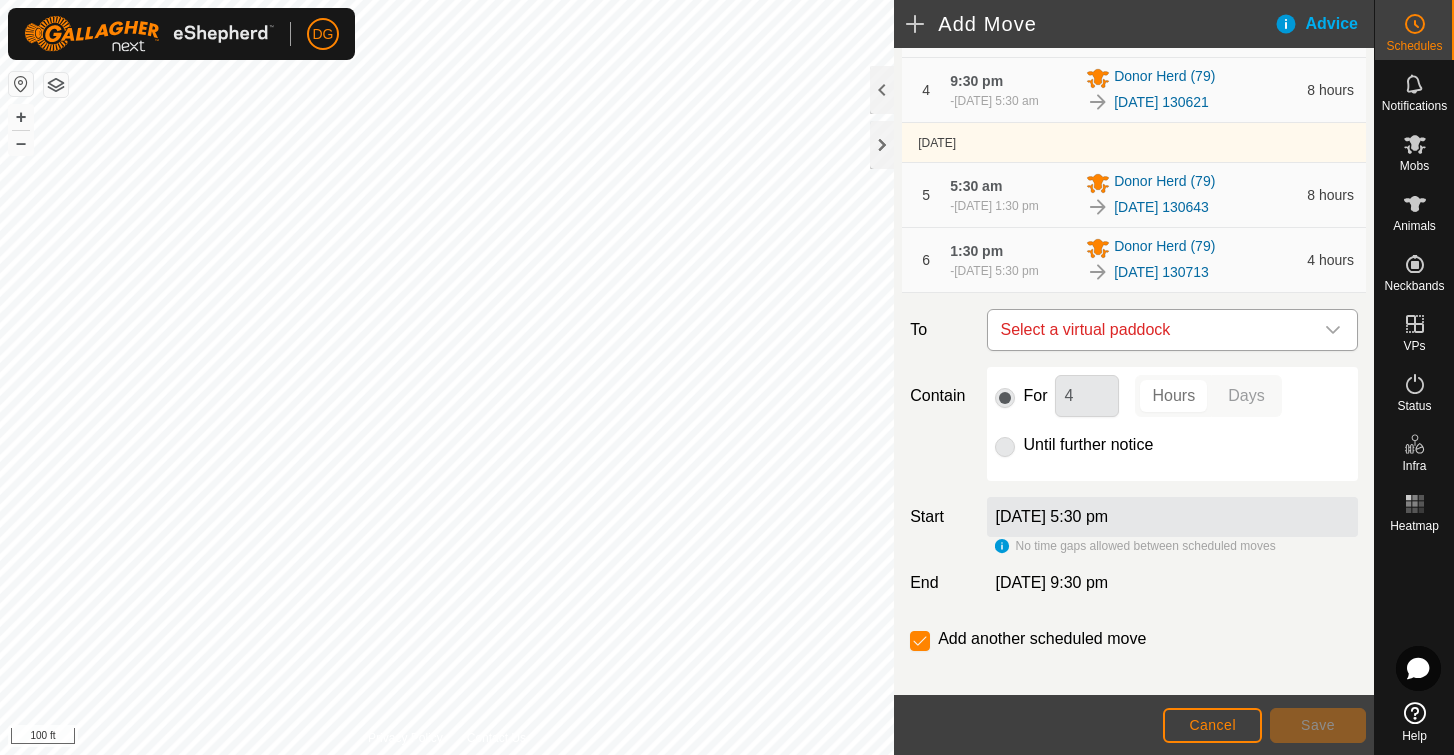 click on "Select a virtual paddock" at bounding box center (1152, 330) 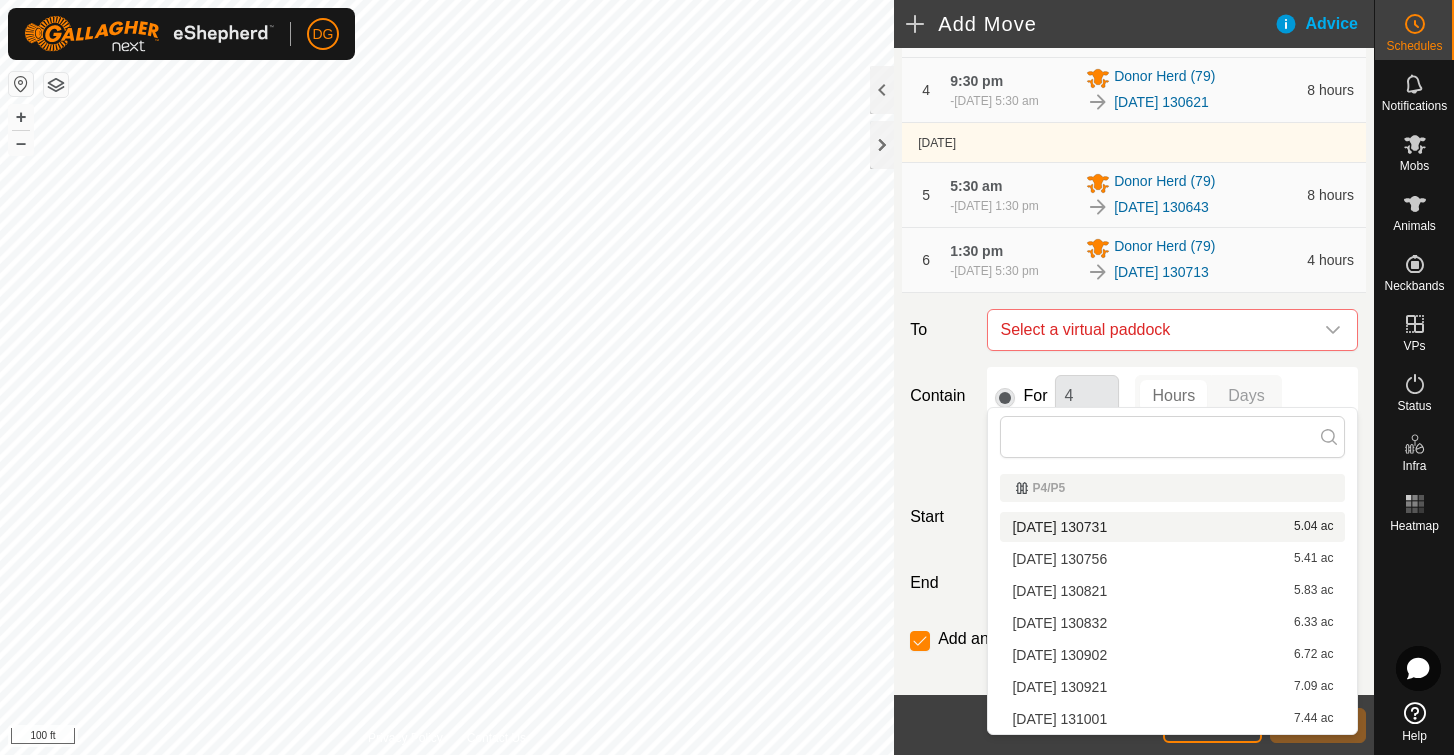 click on "2025-07-25 130731  5.04 ac" at bounding box center (1172, 527) 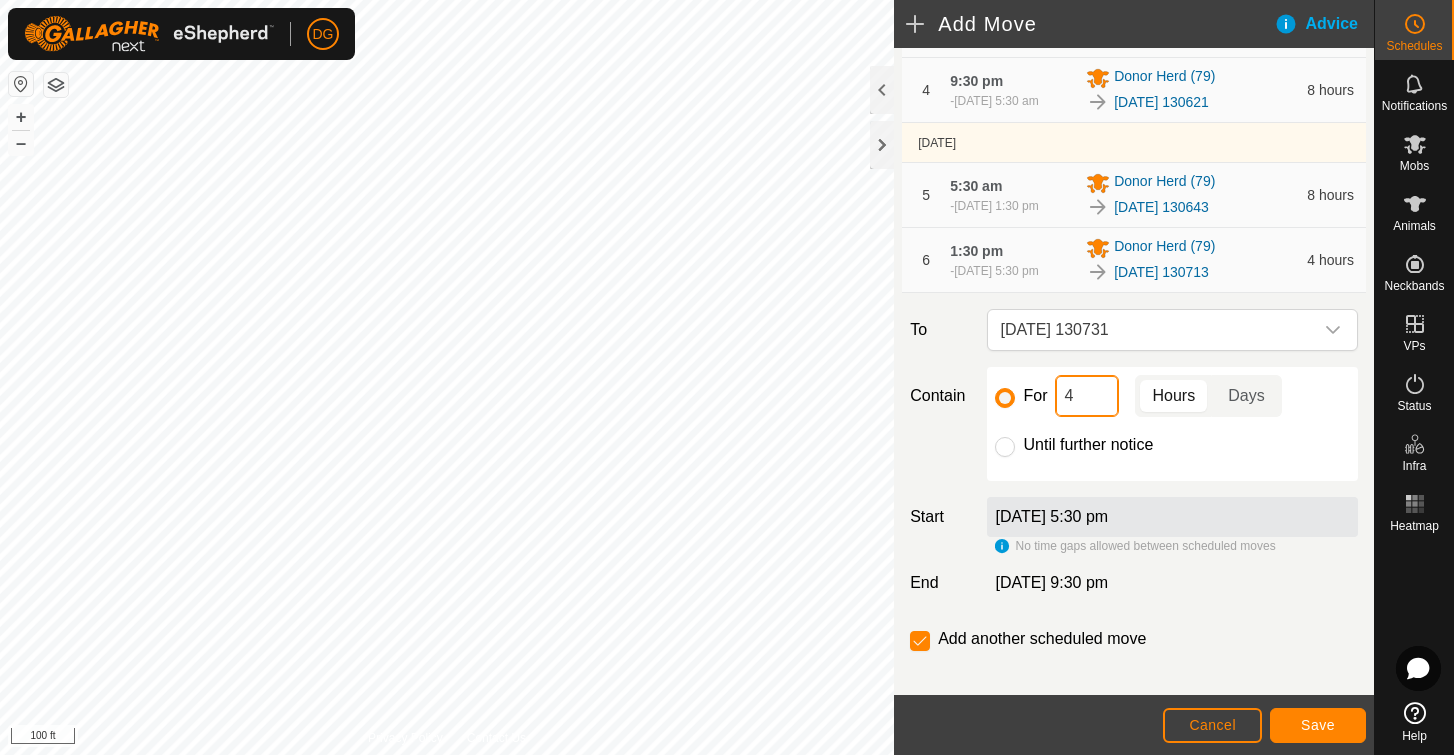drag, startPoint x: 1073, startPoint y: 449, endPoint x: 1033, endPoint y: 444, distance: 40.311287 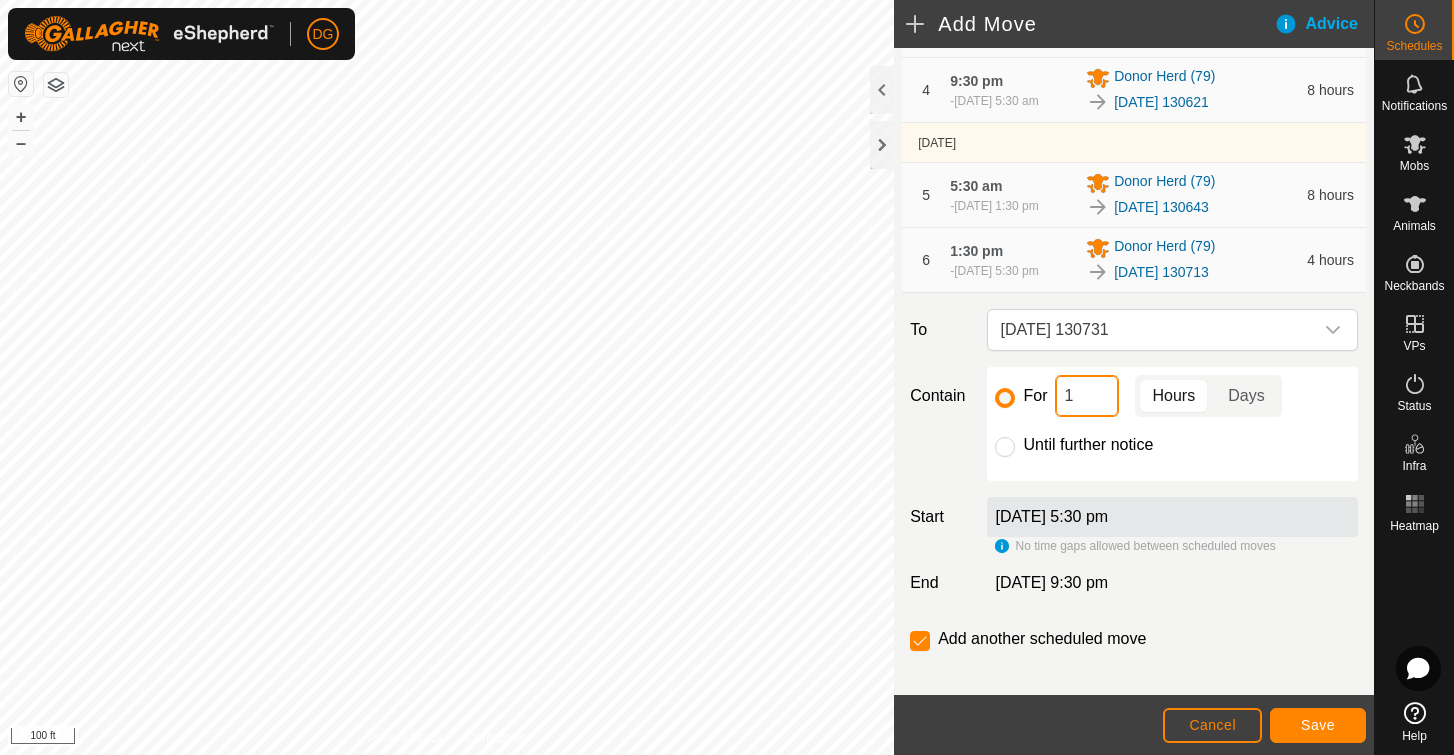 type on "12" 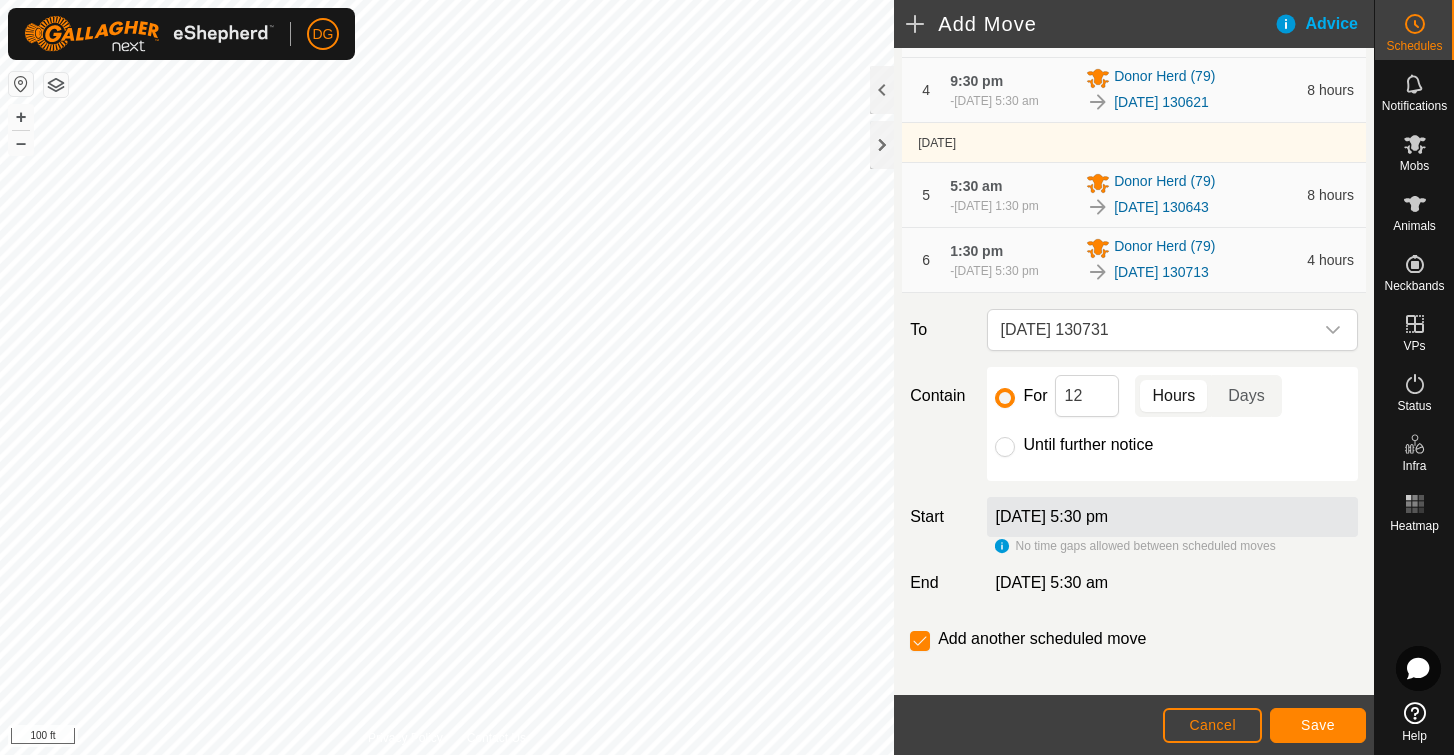 click on "Save" 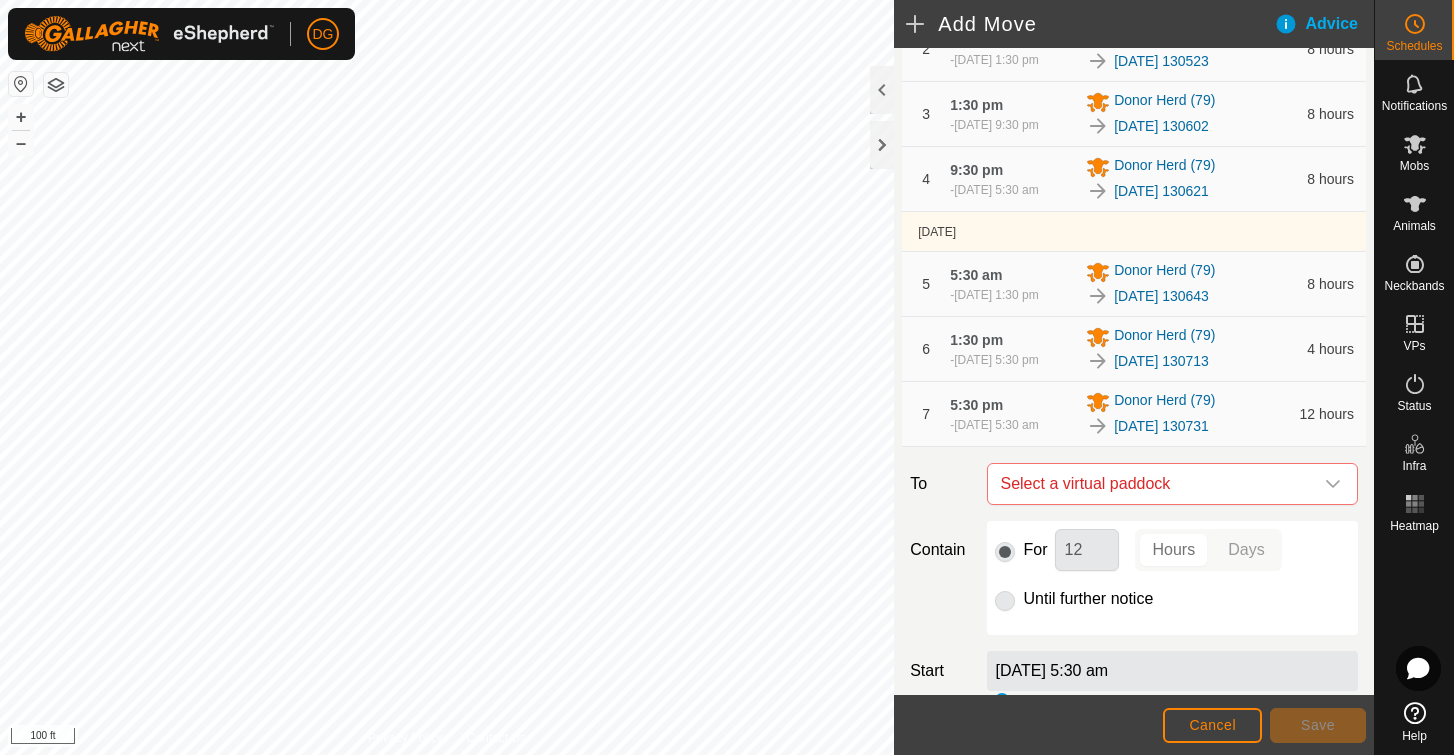 scroll, scrollTop: 272, scrollLeft: 0, axis: vertical 